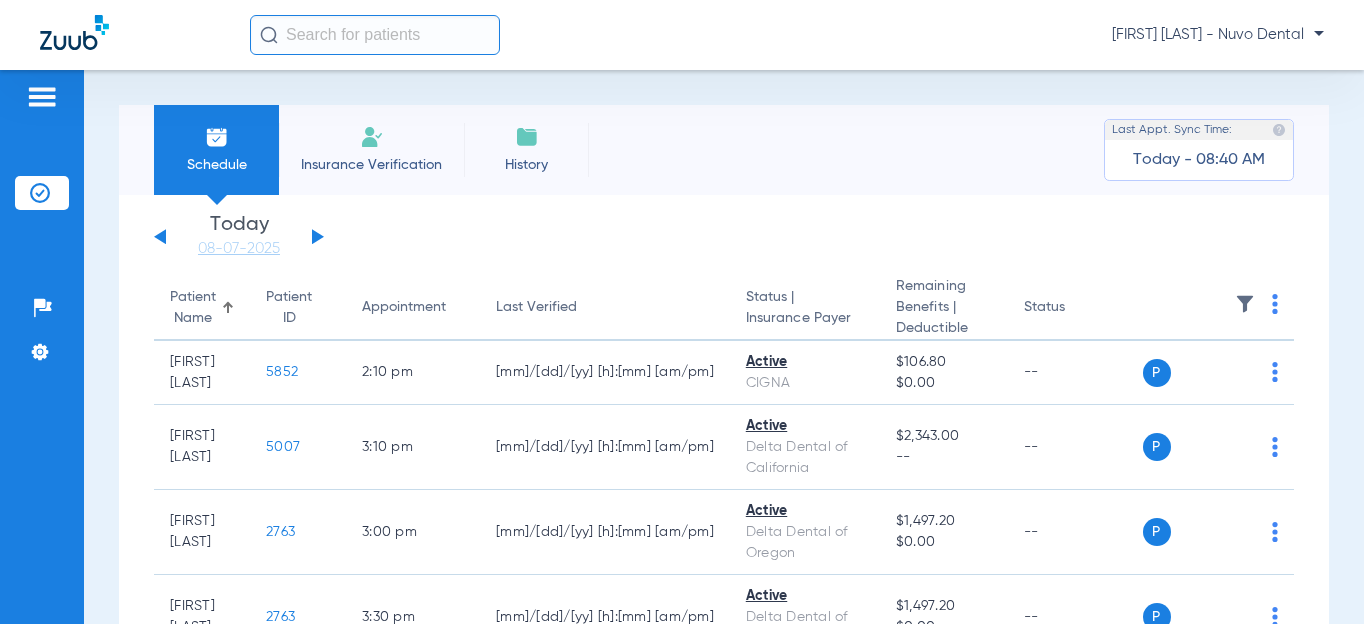 scroll, scrollTop: 0, scrollLeft: 0, axis: both 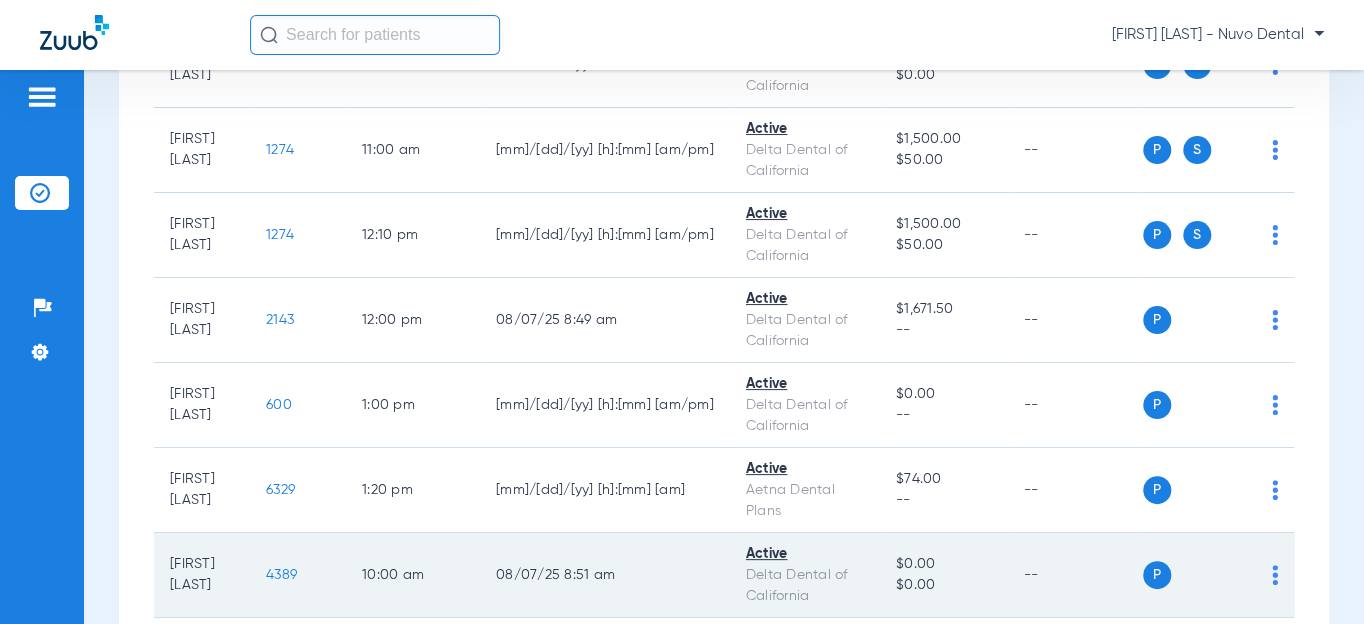 click on "4389" 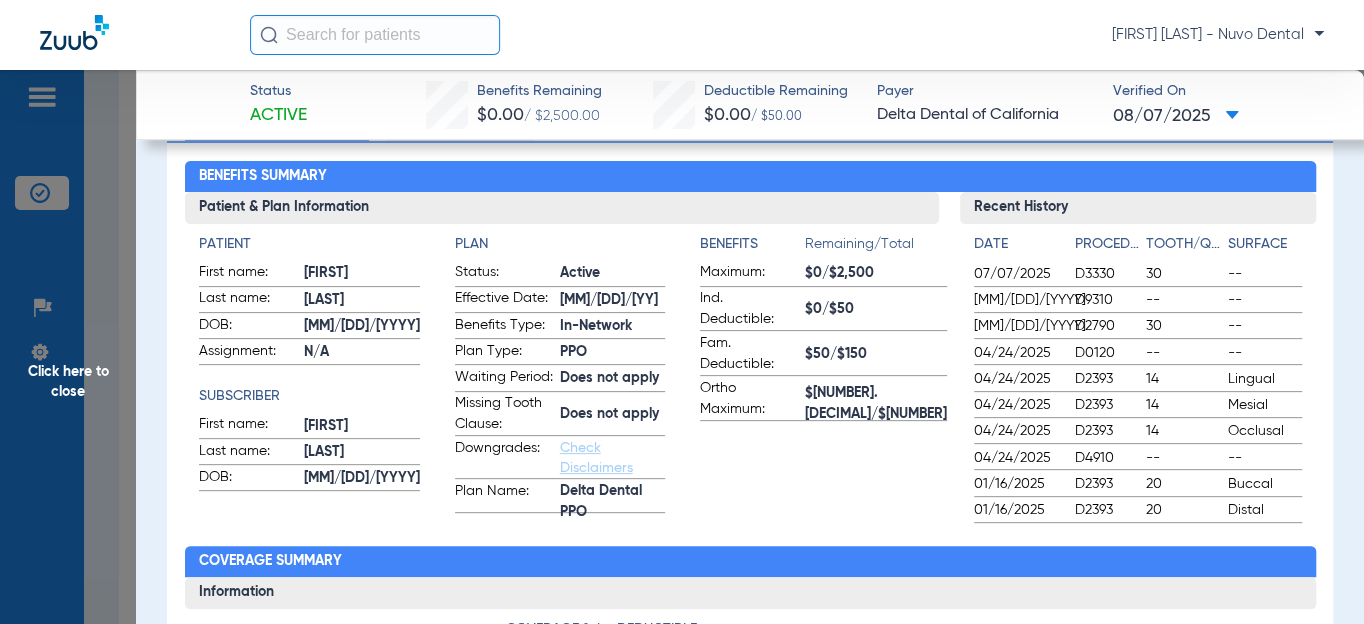 scroll, scrollTop: 0, scrollLeft: 0, axis: both 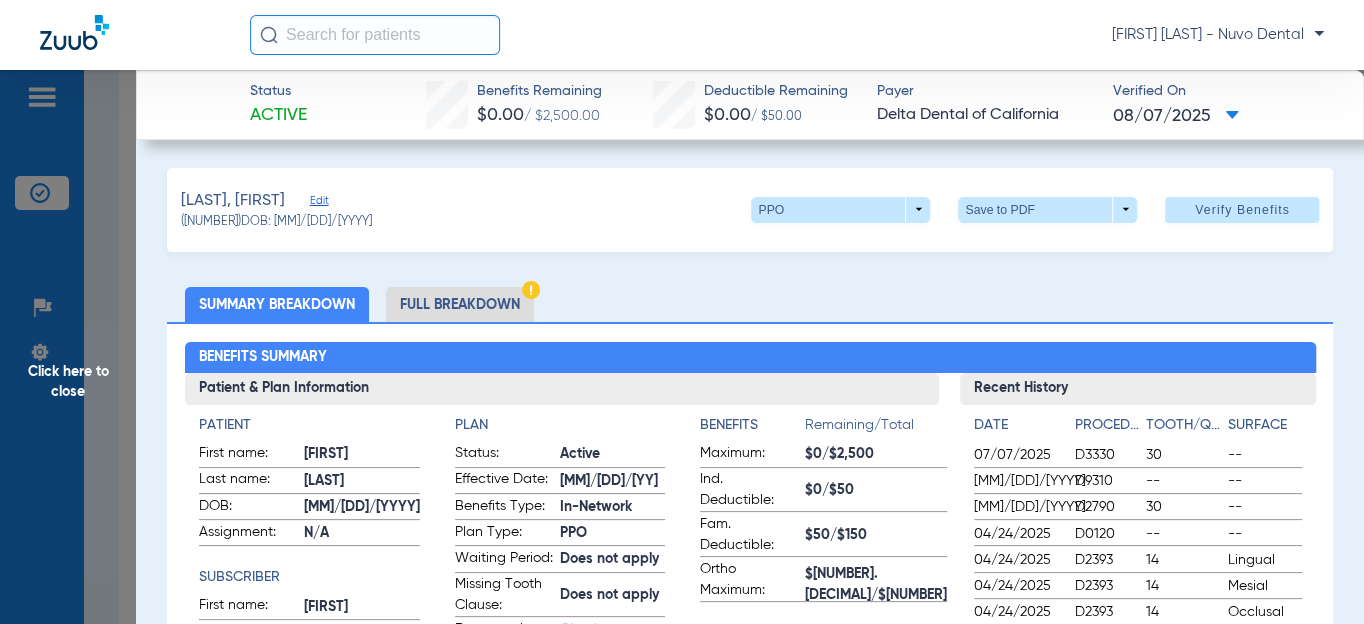 click on "Click here to close" 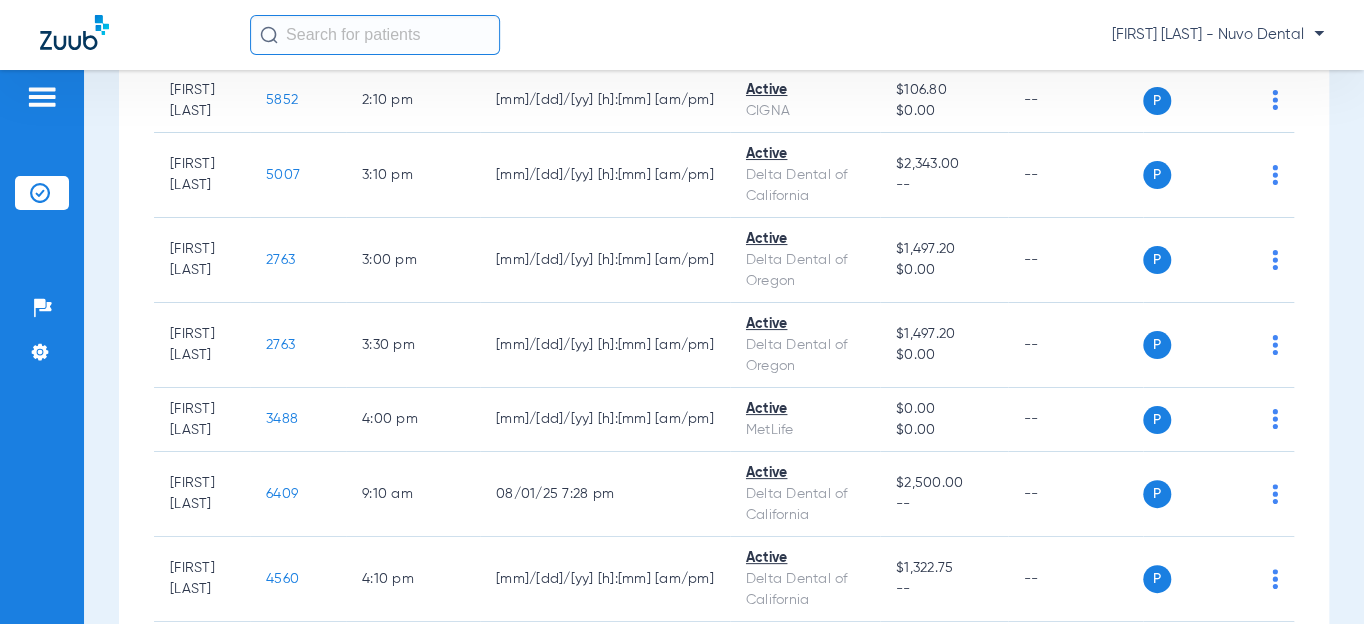 scroll, scrollTop: 0, scrollLeft: 0, axis: both 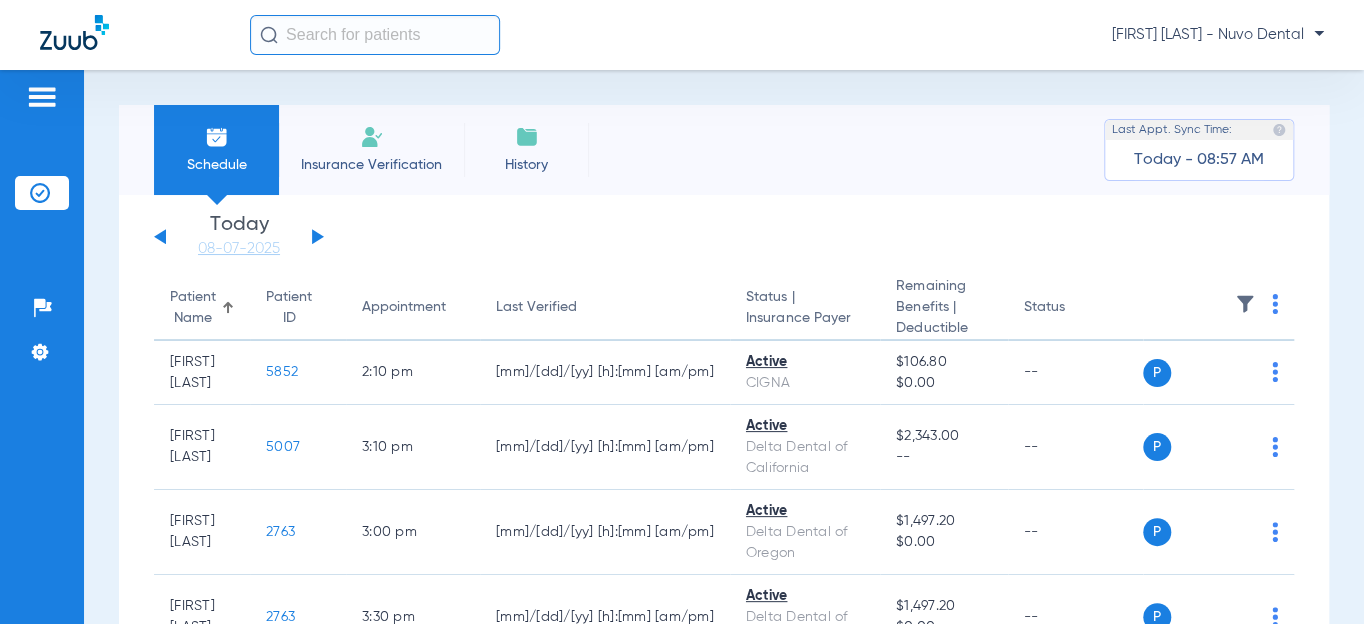click 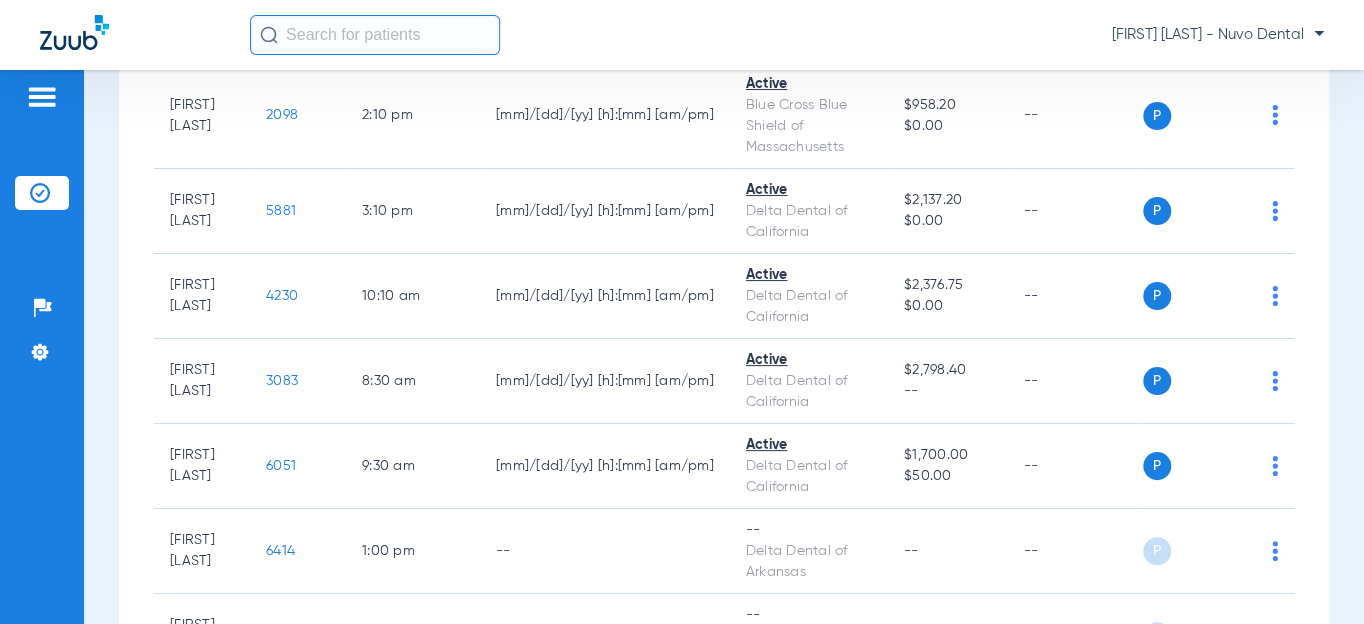 scroll, scrollTop: 636, scrollLeft: 0, axis: vertical 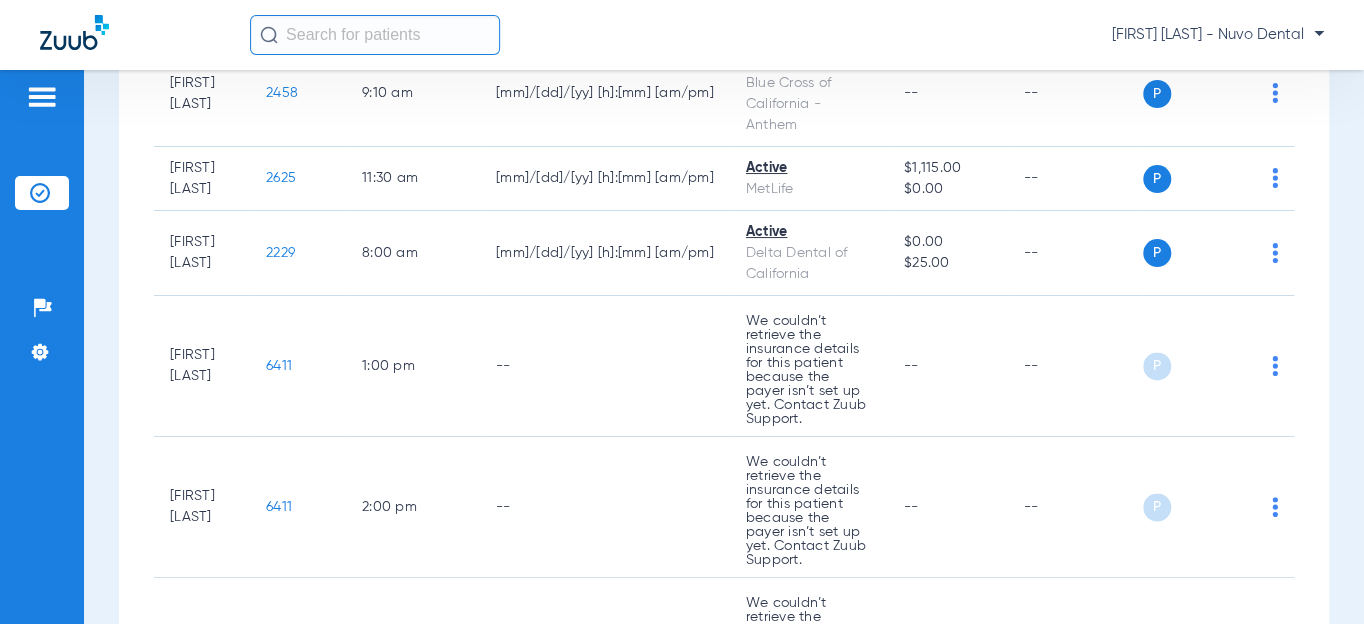 click on "5894" 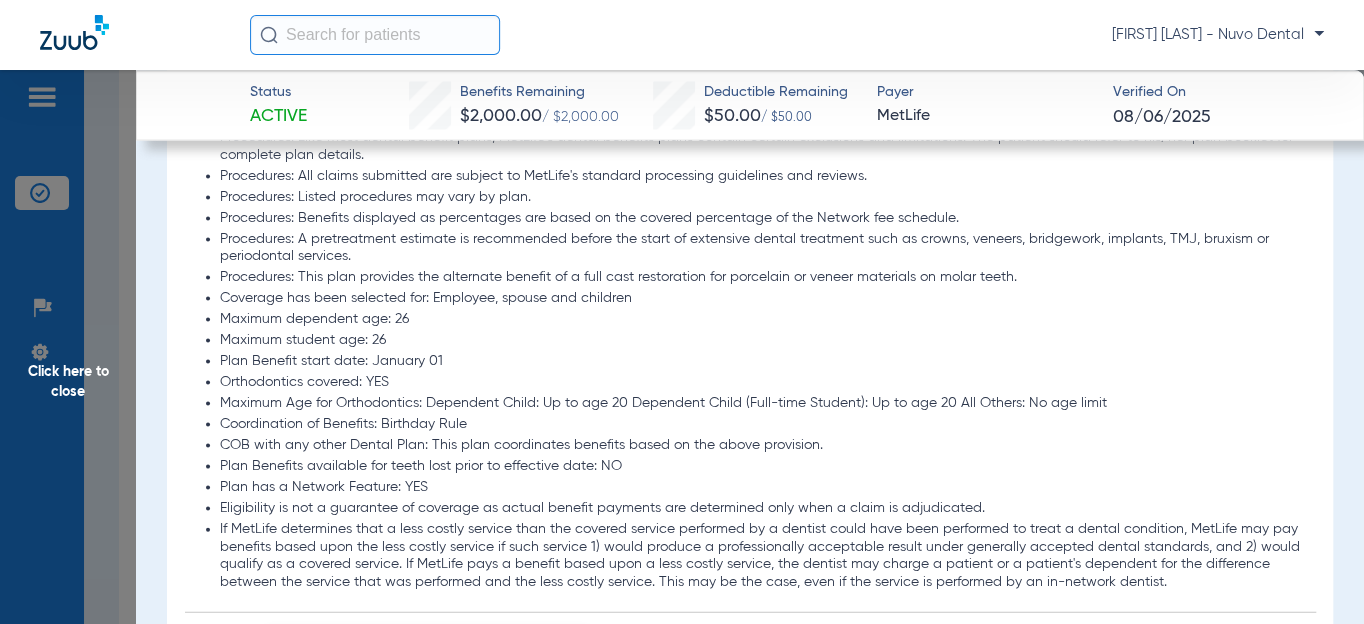 scroll, scrollTop: 2000, scrollLeft: 0, axis: vertical 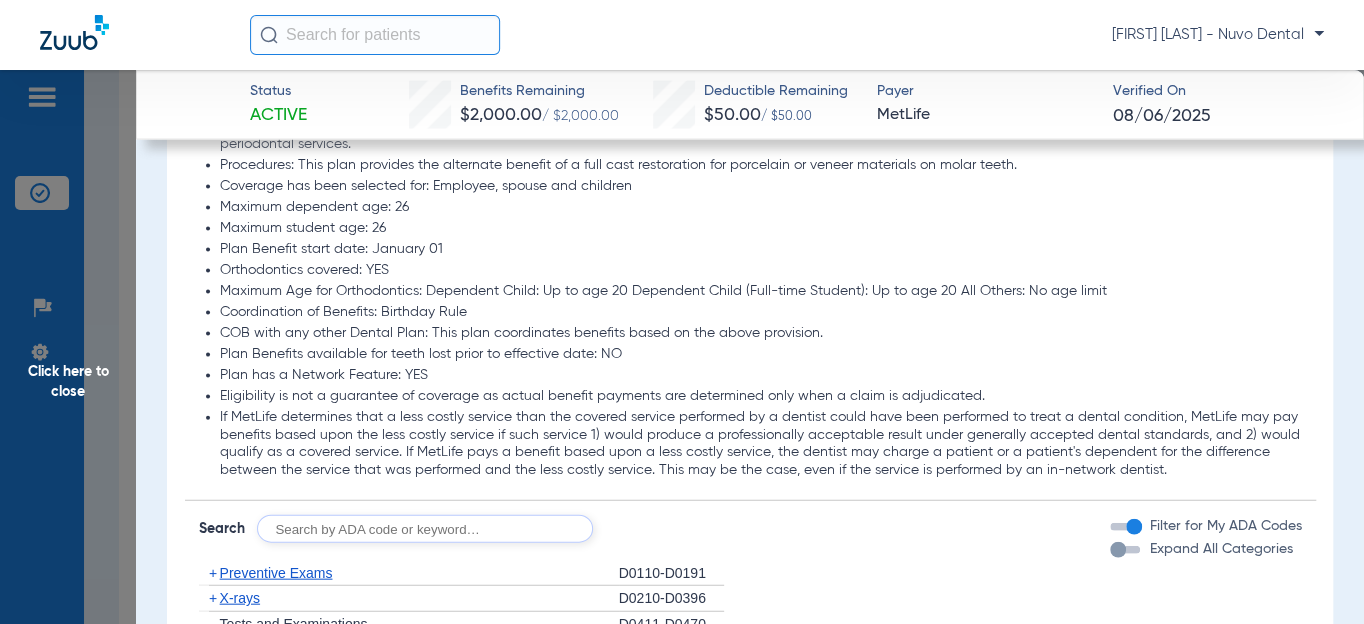 click 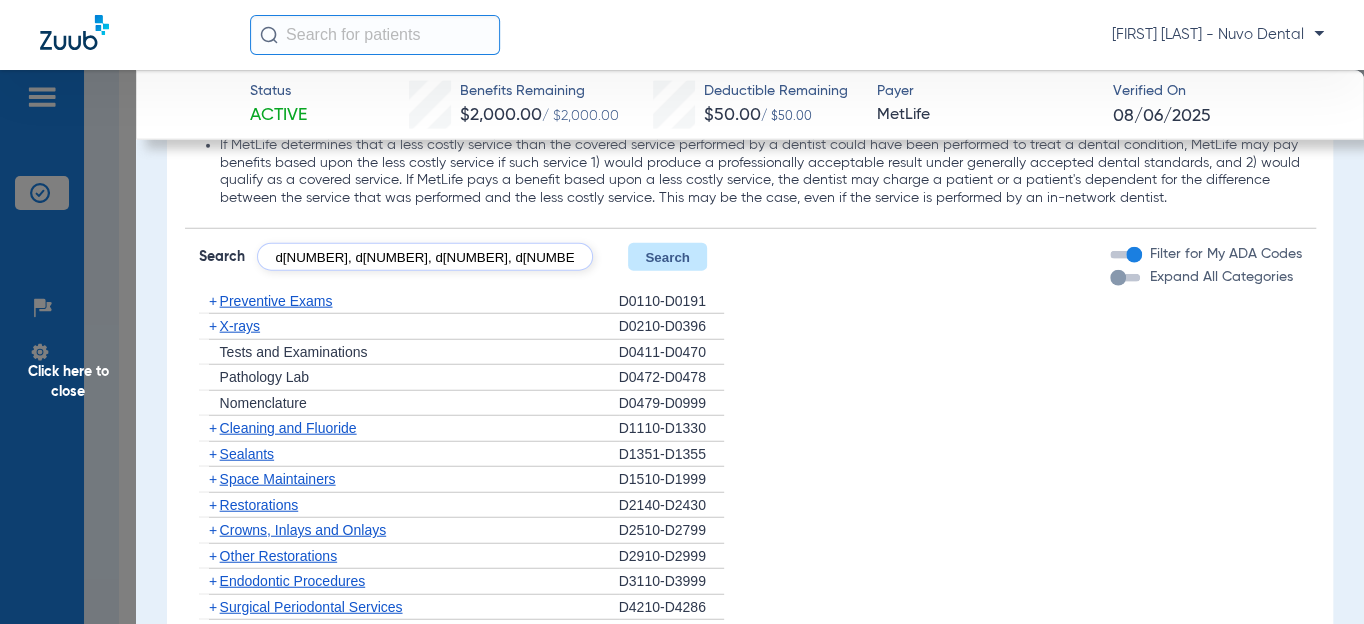 type on "d[NUMBER], d[NUMBER], d[NUMBER], d[NUMBER], d[NUMBER], d[NUMBER]" 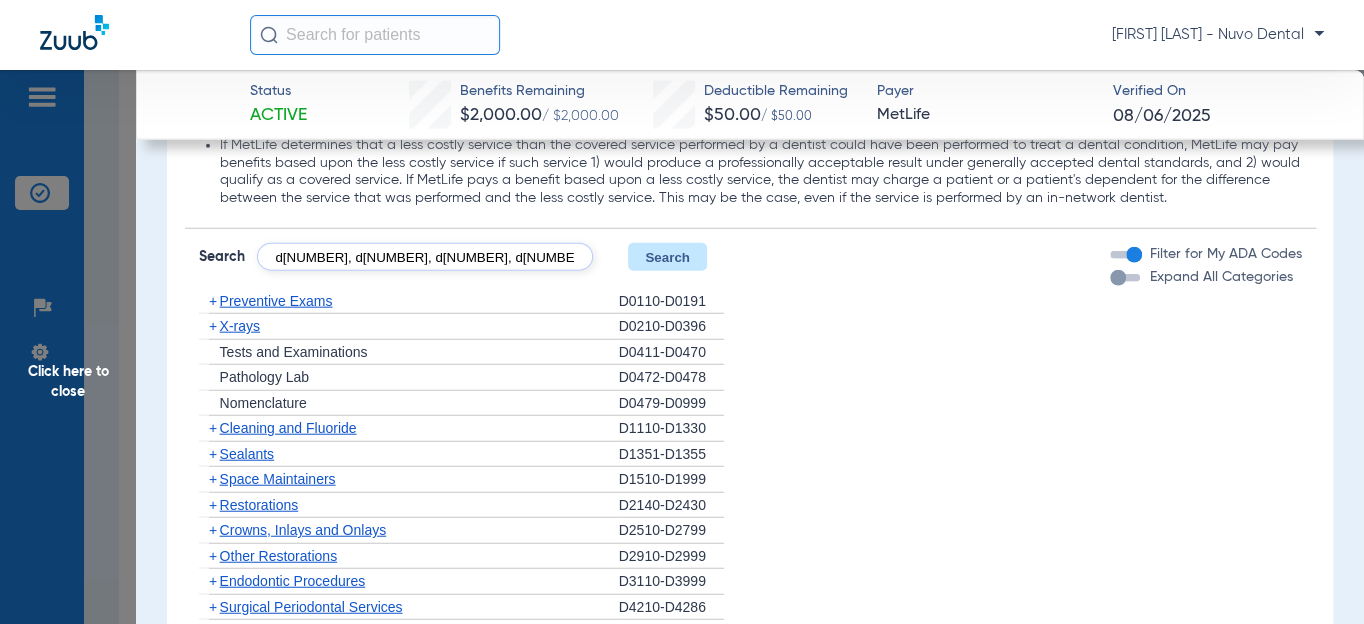 click on "Search" 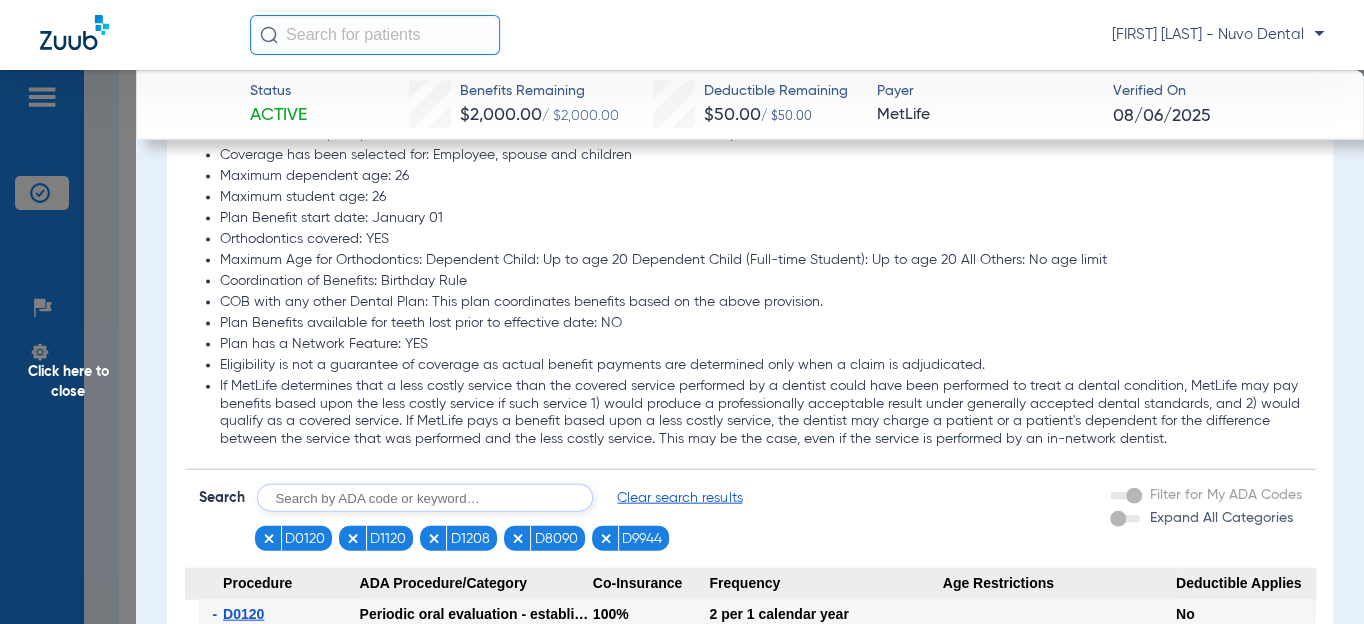 scroll, scrollTop: 2000, scrollLeft: 0, axis: vertical 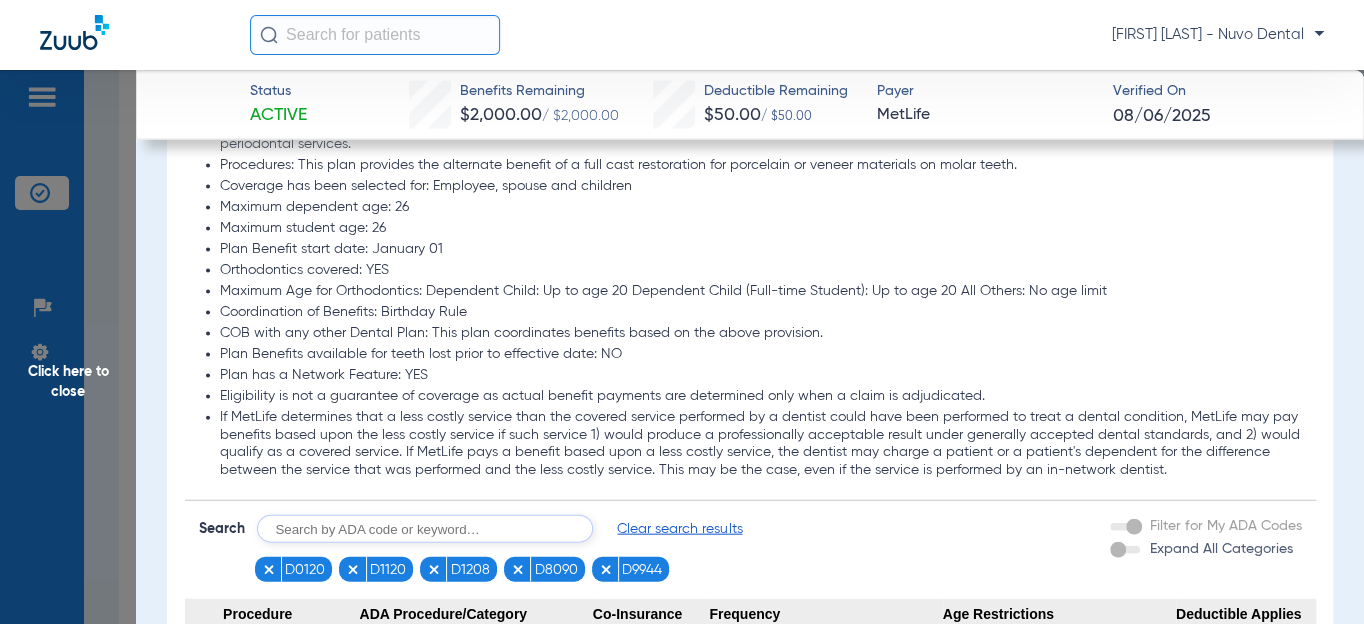 click on "Maximum Age for Orthodontics: Dependent Child: Up to age 20 Dependent Child (Full-time Student): Up to age 20 All Others: No age limit" 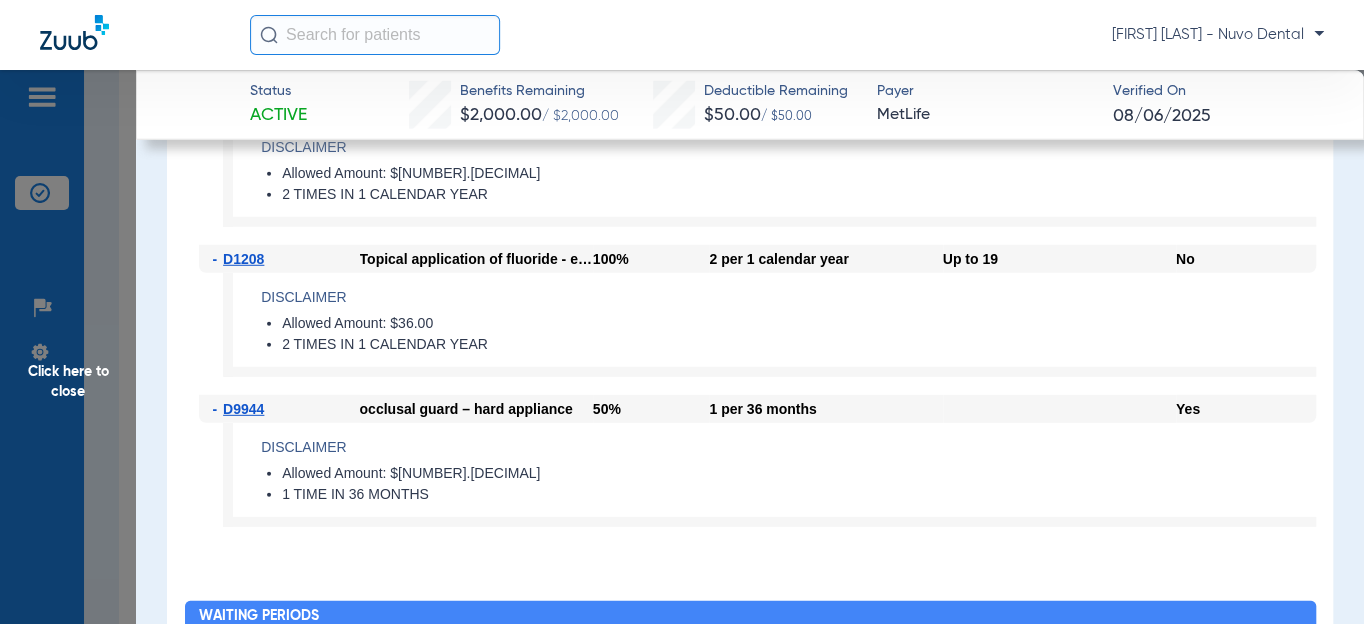scroll, scrollTop: 2727, scrollLeft: 0, axis: vertical 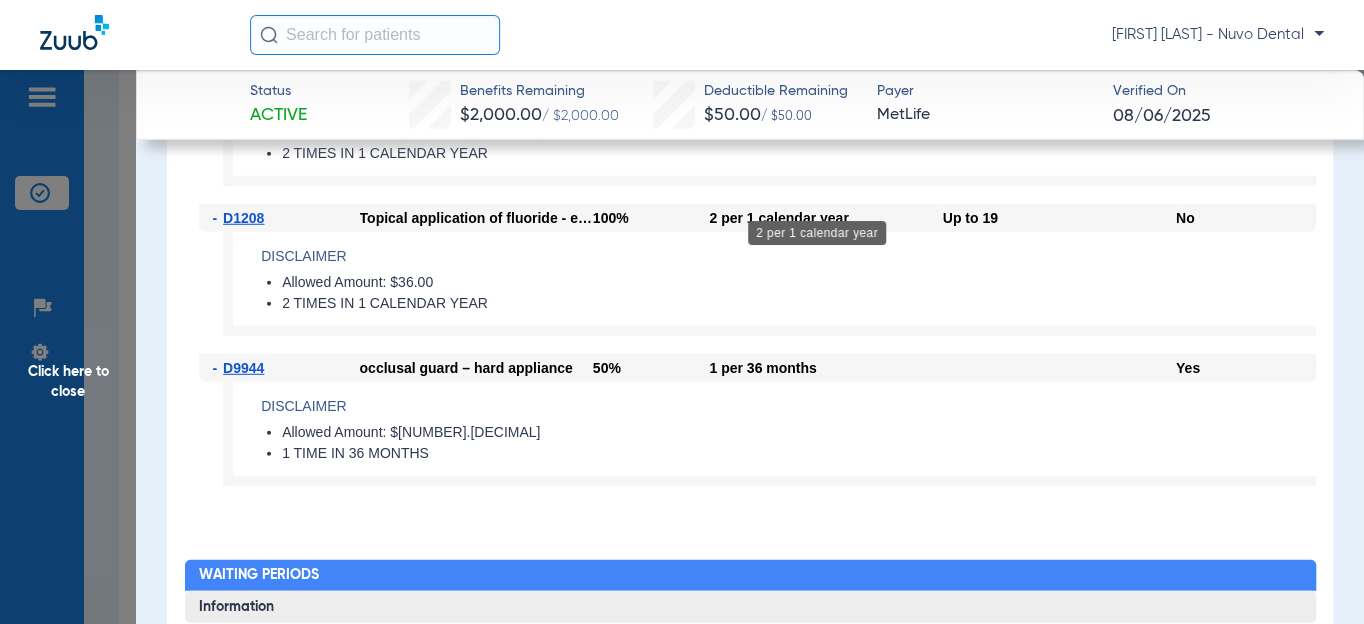 click on "2 per 1 calendar year" 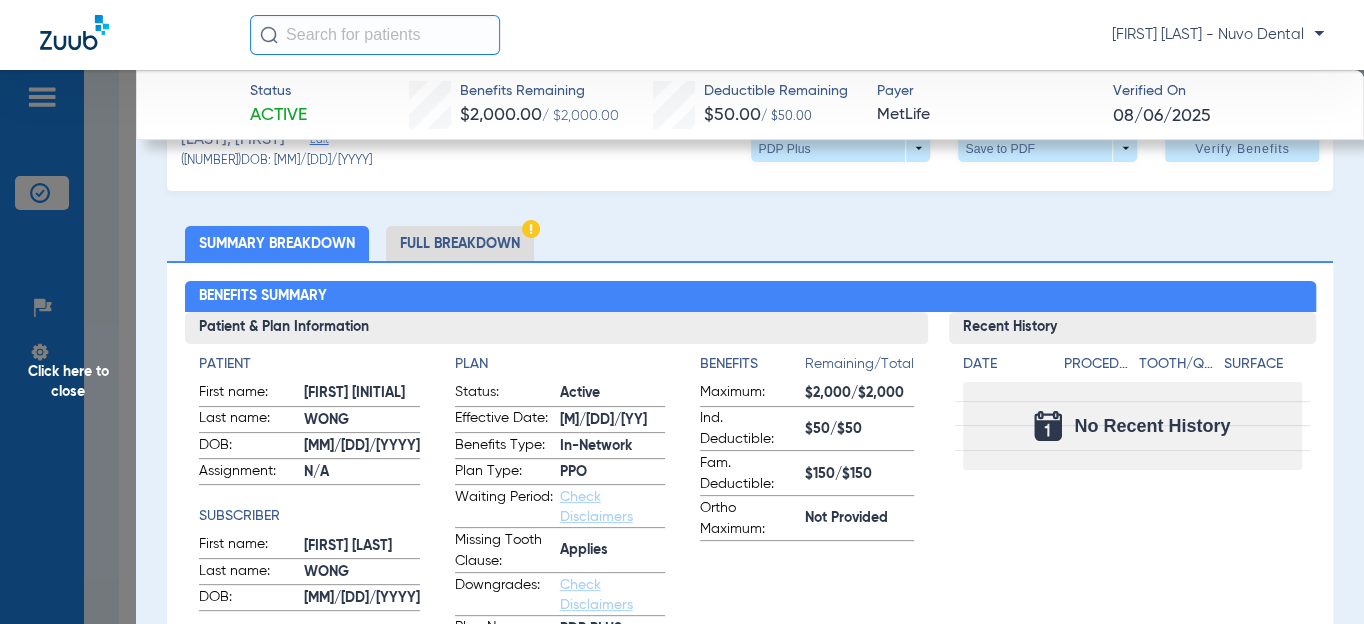 scroll, scrollTop: 0, scrollLeft: 0, axis: both 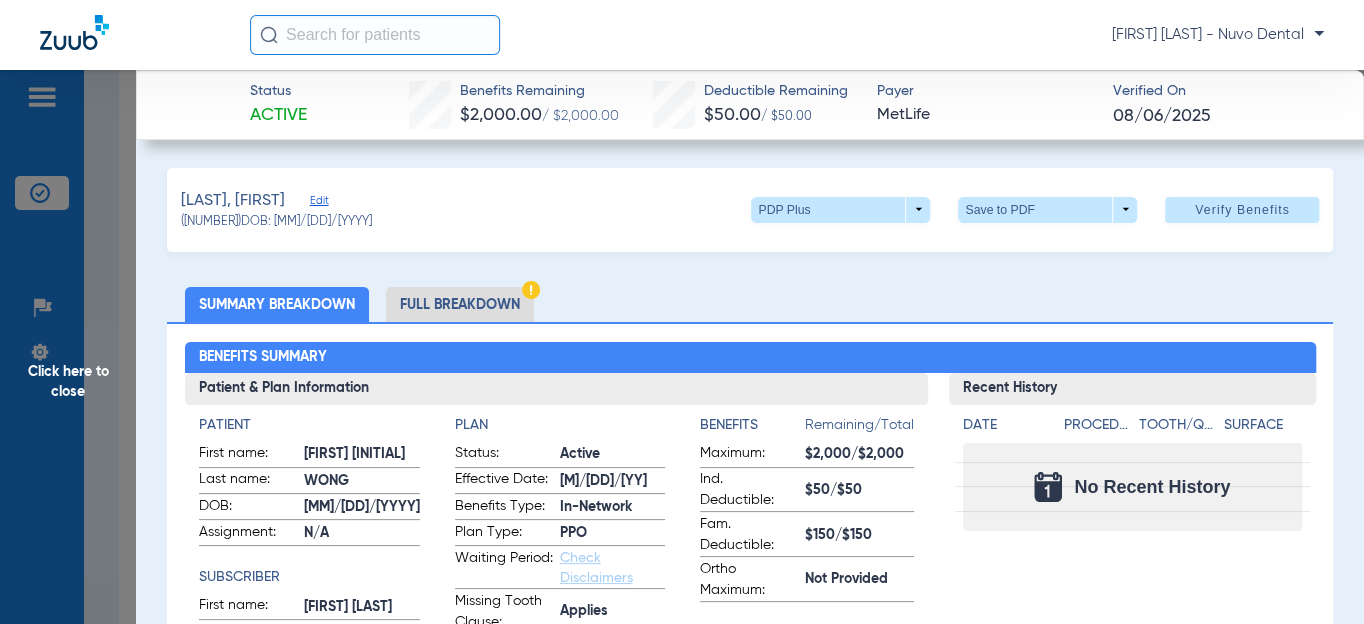click on "Edit" 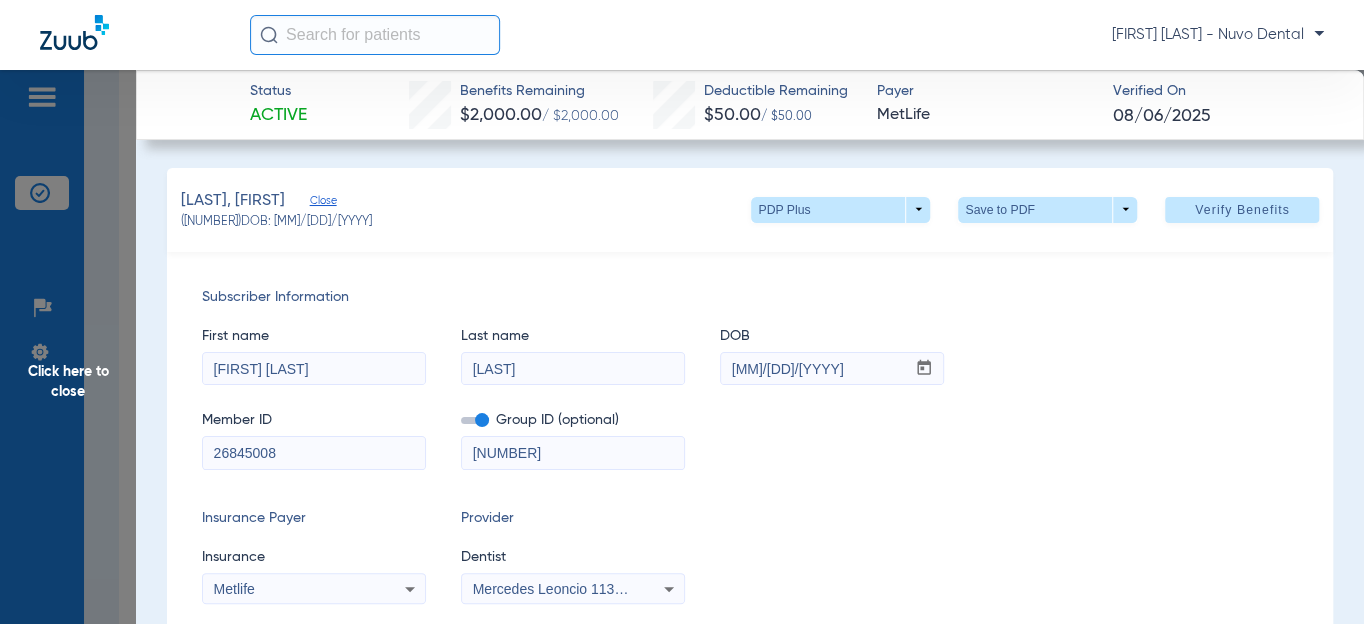 drag, startPoint x: 280, startPoint y: 450, endPoint x: 164, endPoint y: 480, distance: 119.81653 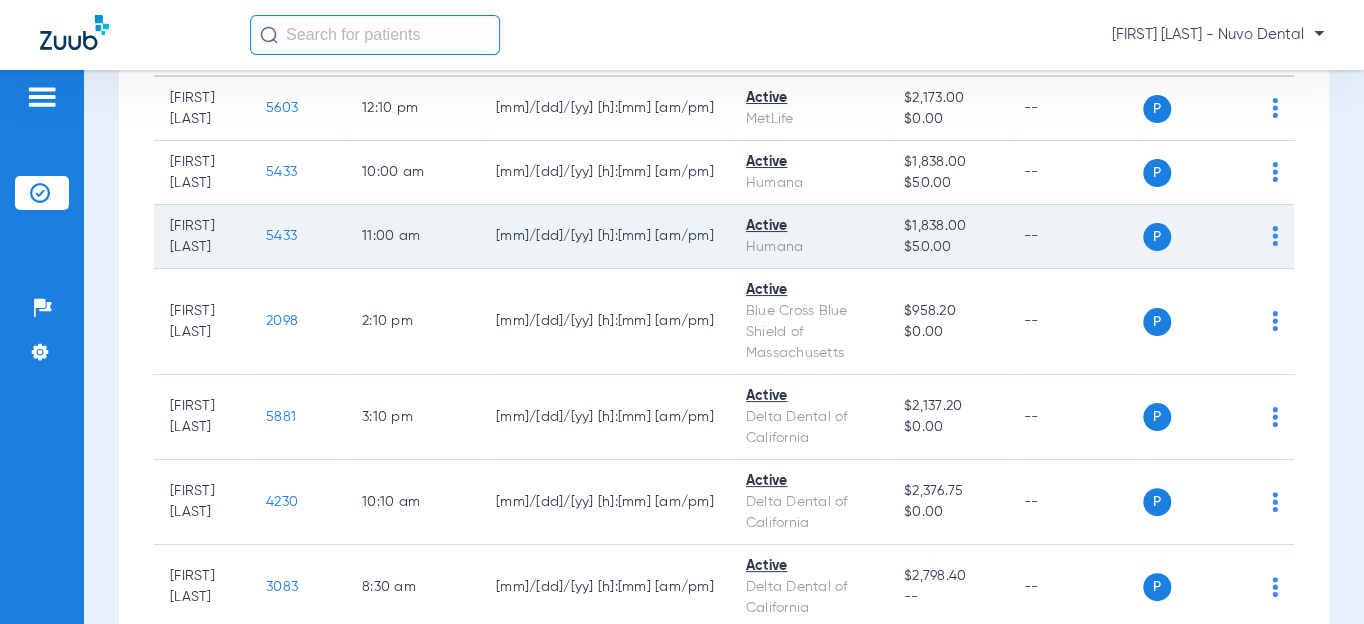 scroll, scrollTop: 363, scrollLeft: 0, axis: vertical 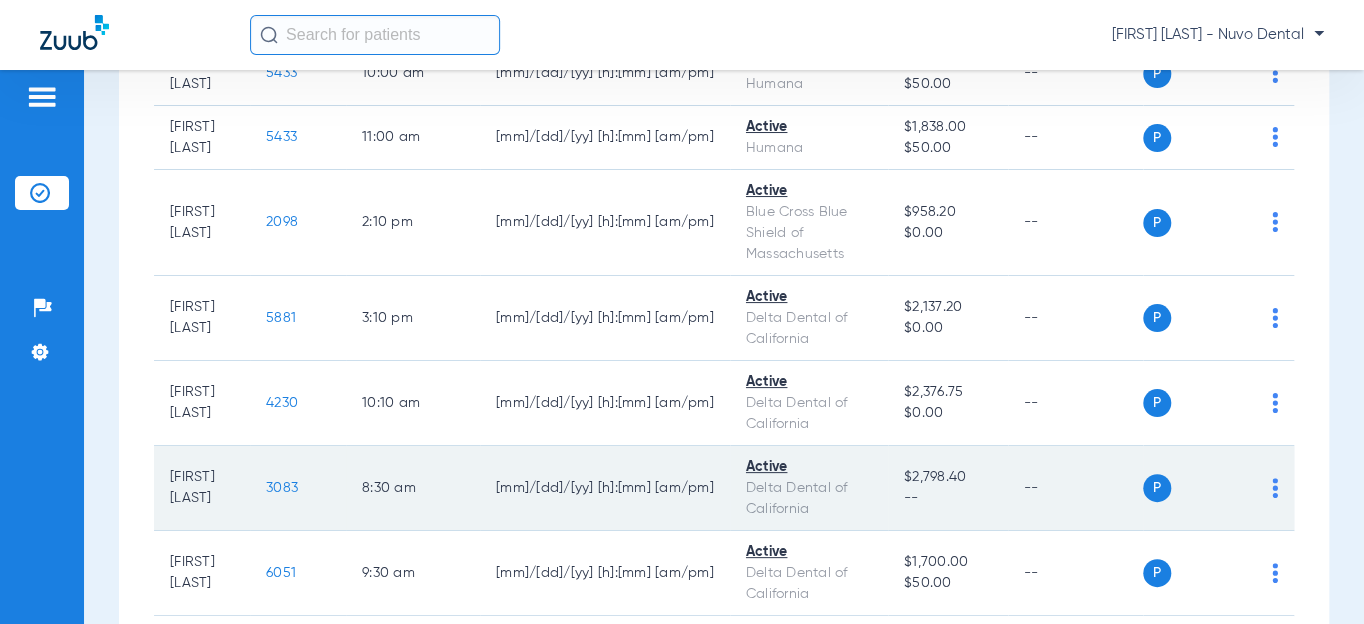 click on "3083" 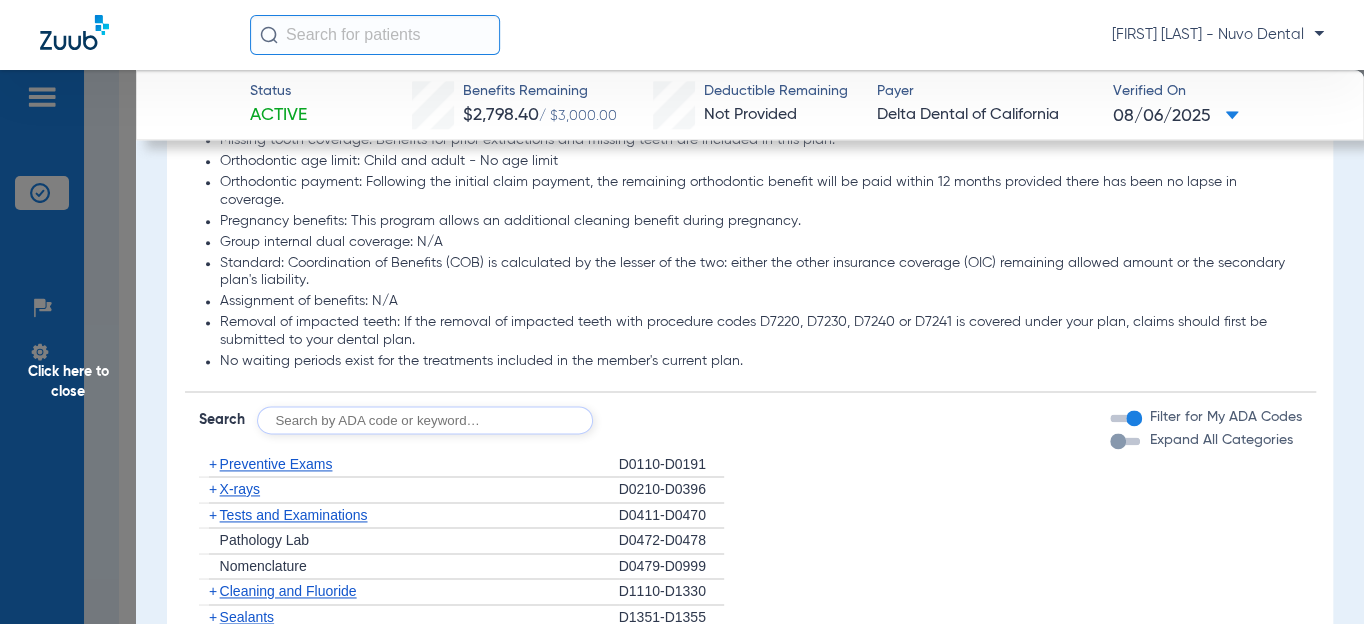 scroll, scrollTop: 1272, scrollLeft: 0, axis: vertical 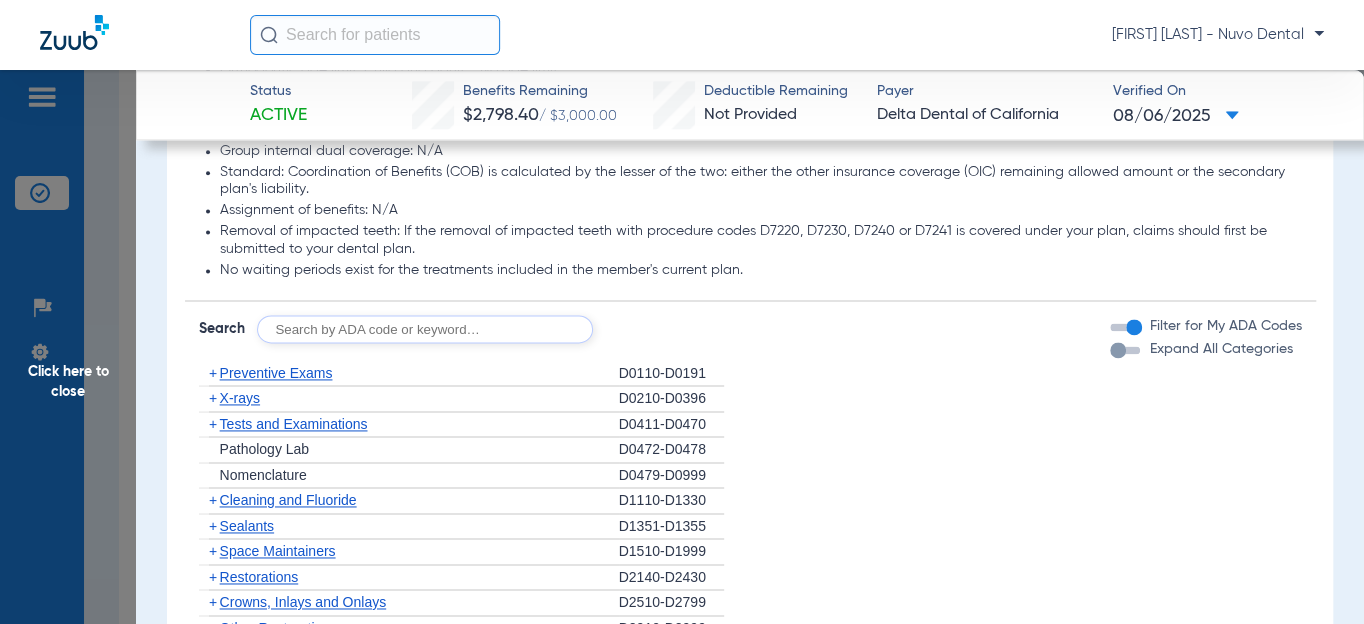 click 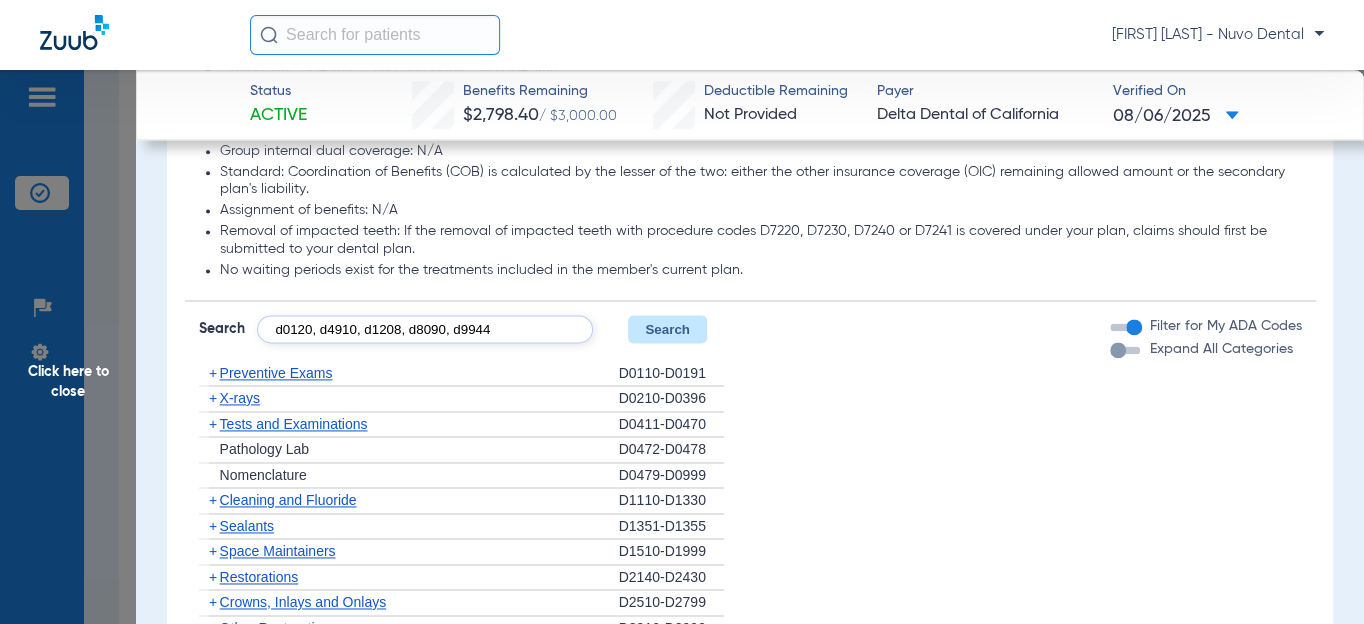 type on "d0120, d4910, d1208, d8090, d9944" 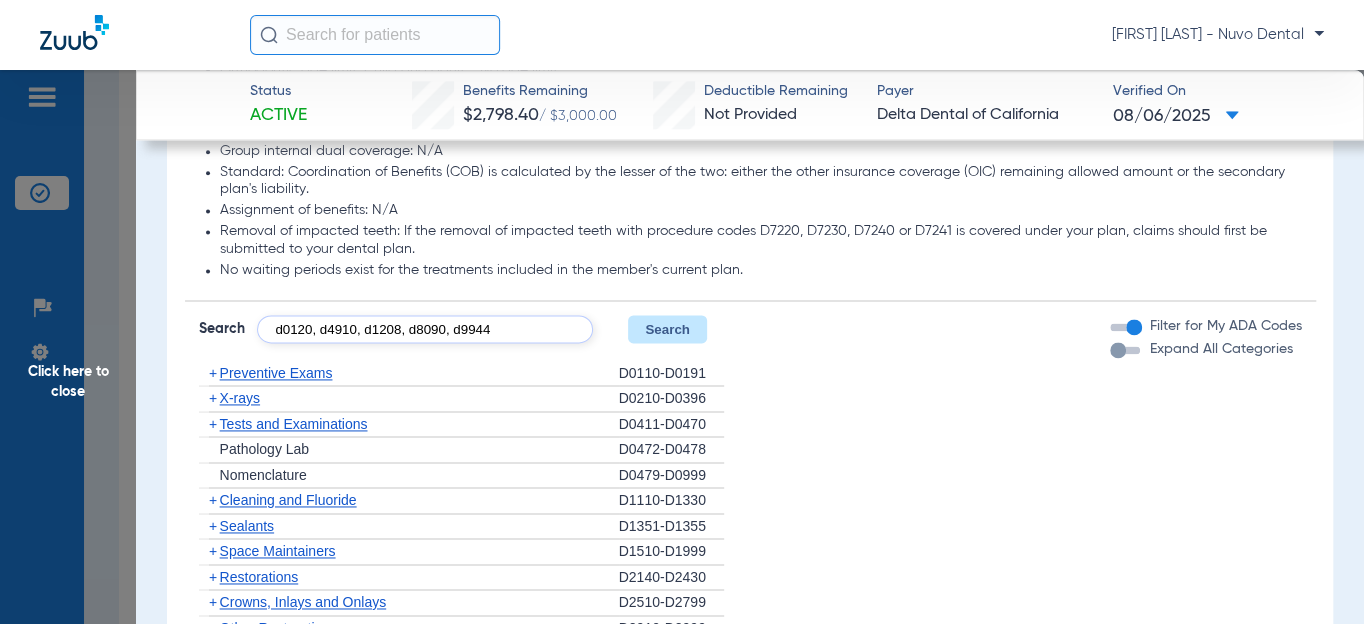 click on "Search" 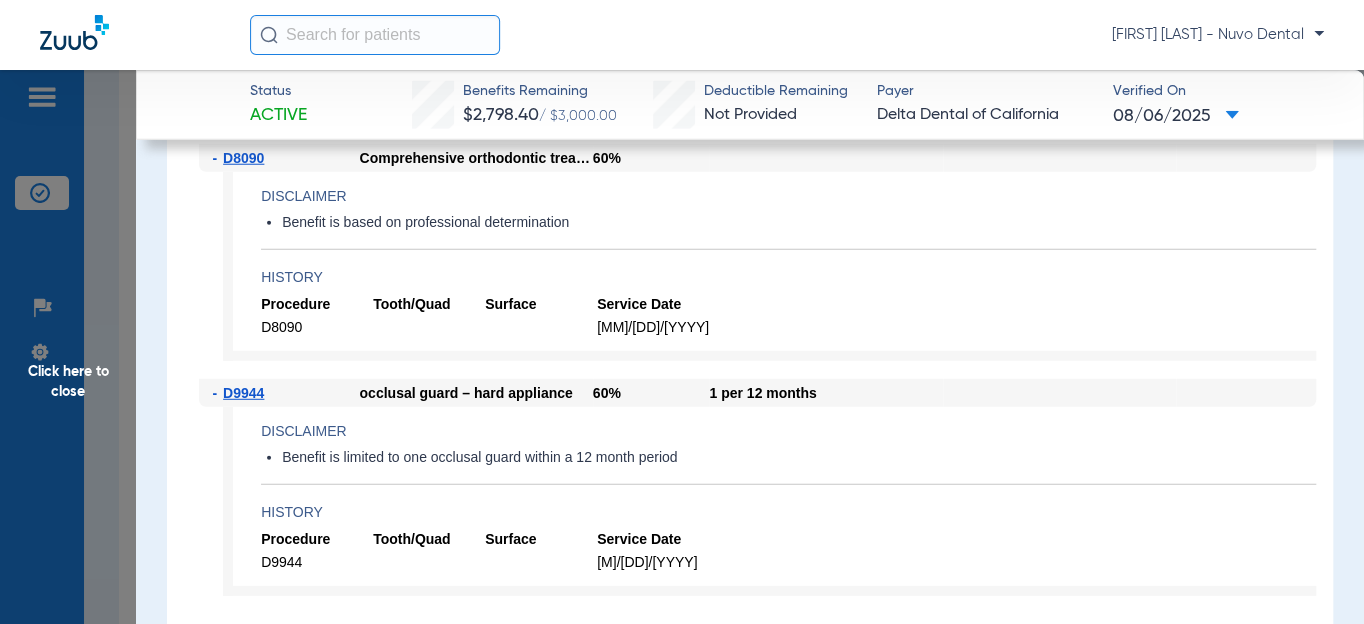 scroll, scrollTop: 2636, scrollLeft: 0, axis: vertical 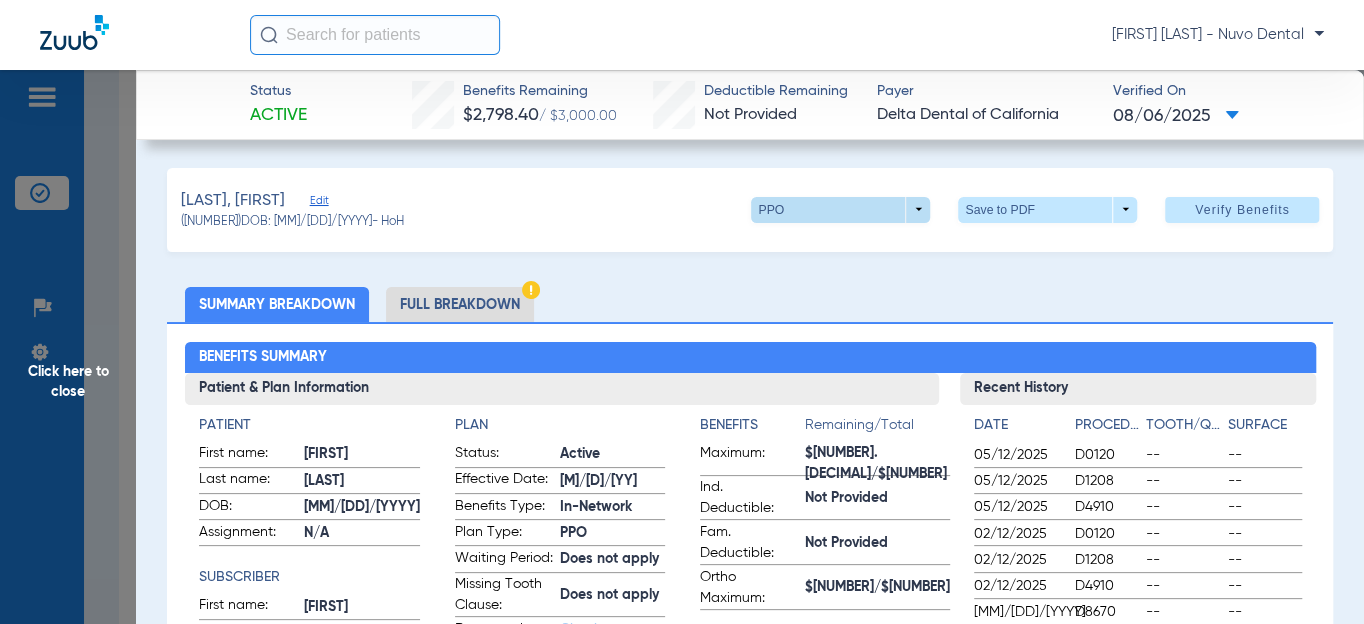 click 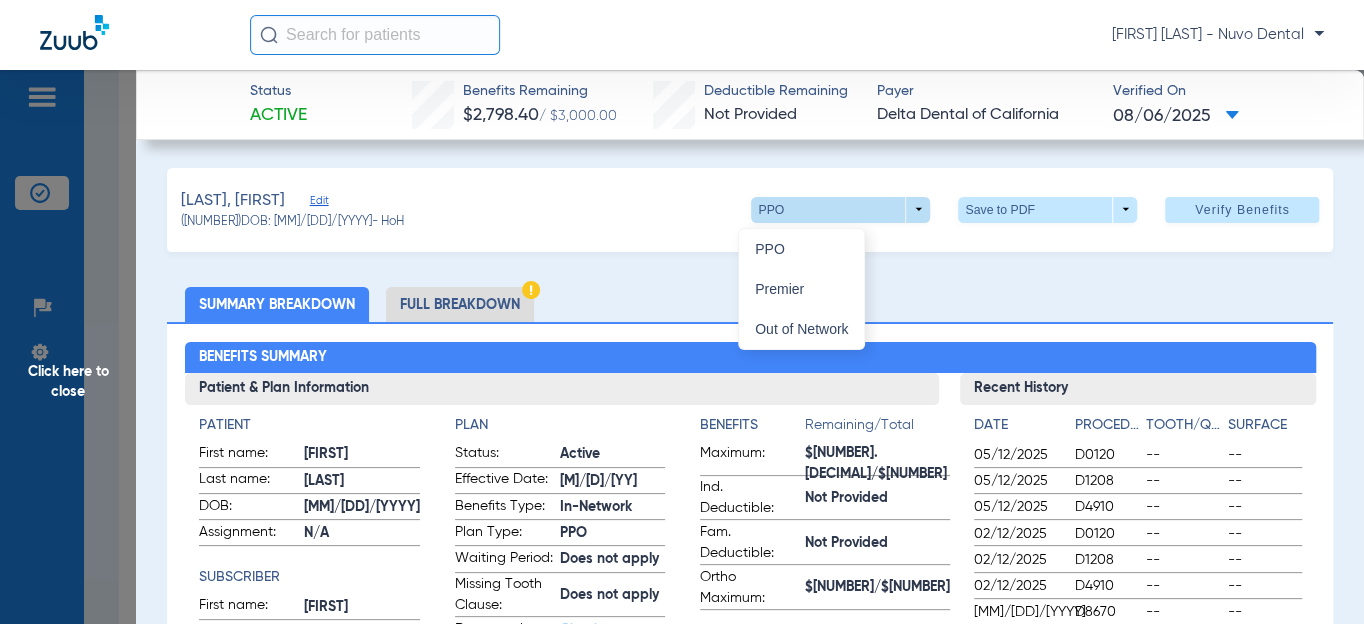 click at bounding box center (682, 312) 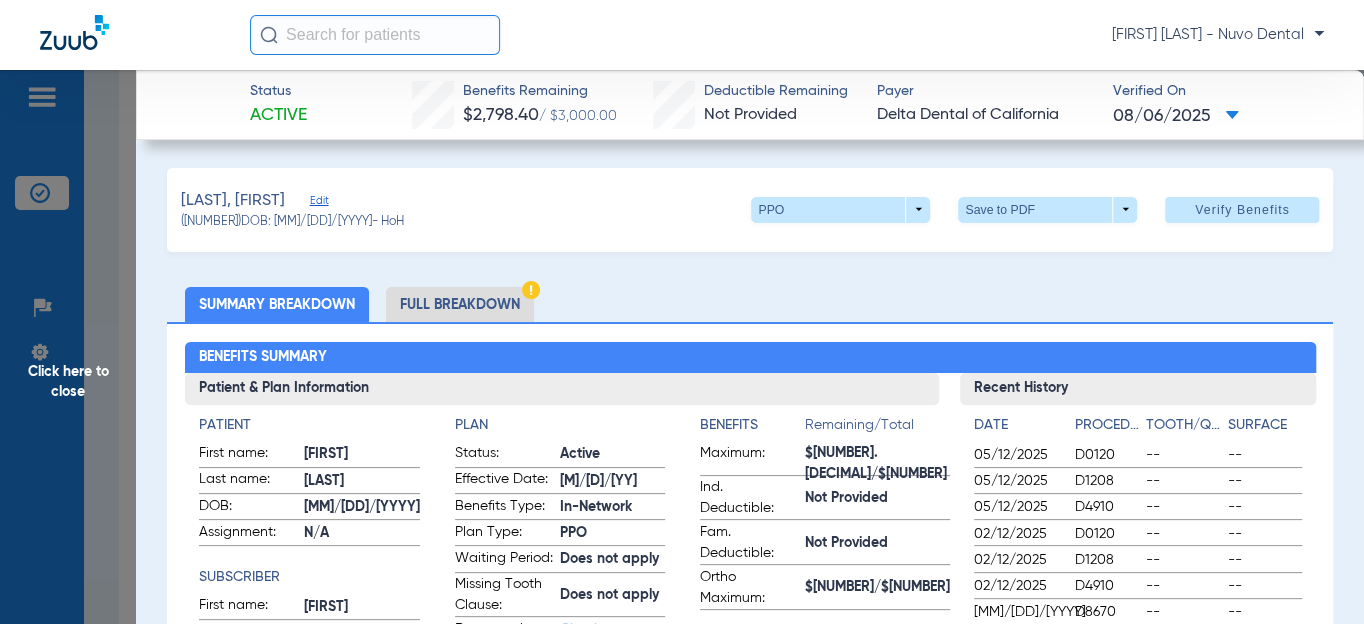 click on "Benefits" 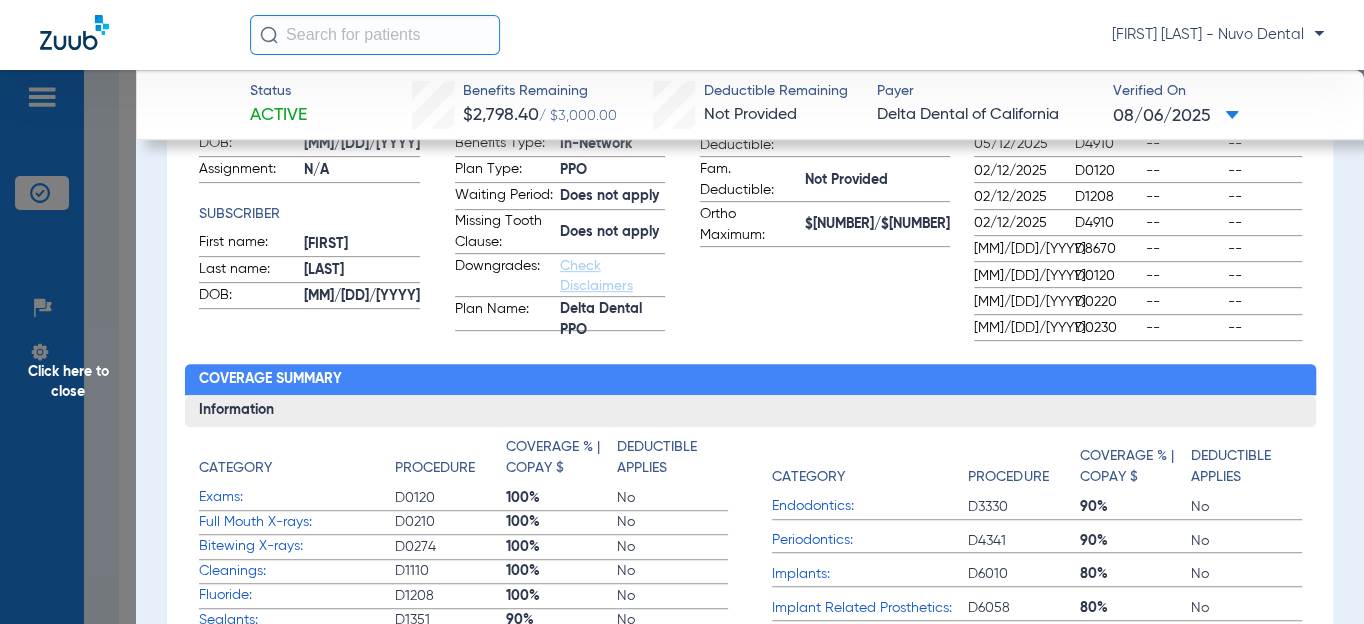 scroll, scrollTop: 636, scrollLeft: 0, axis: vertical 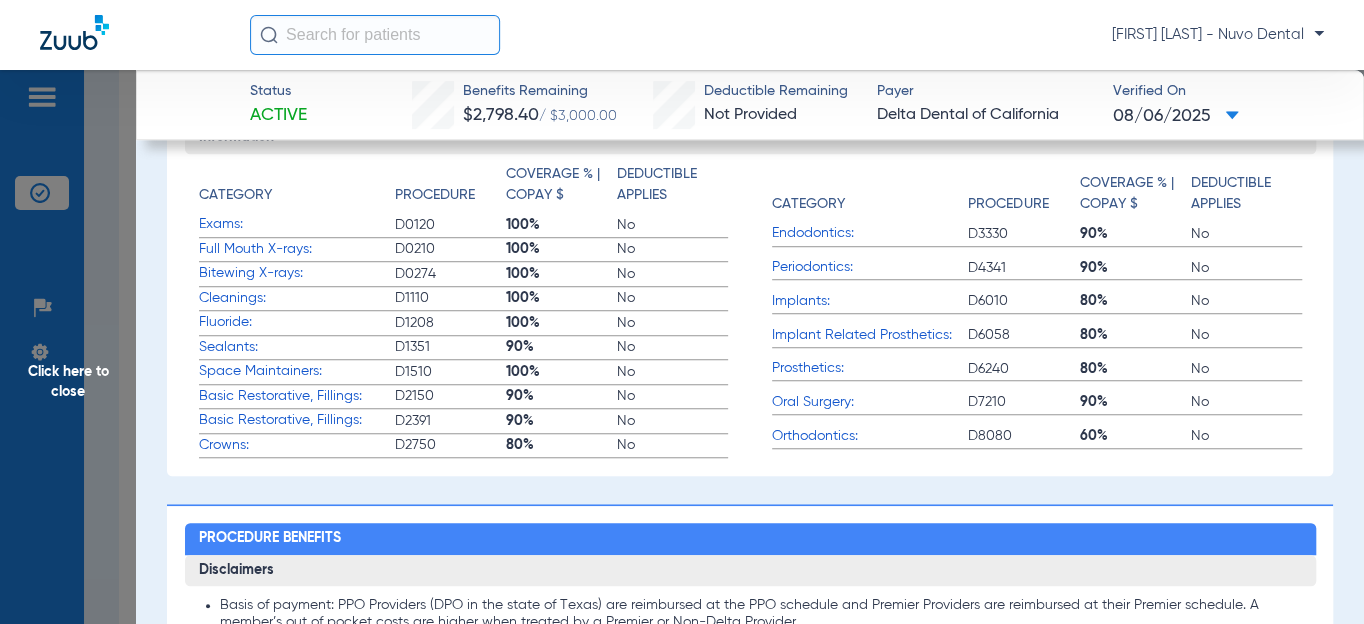 click on "Click here to close" 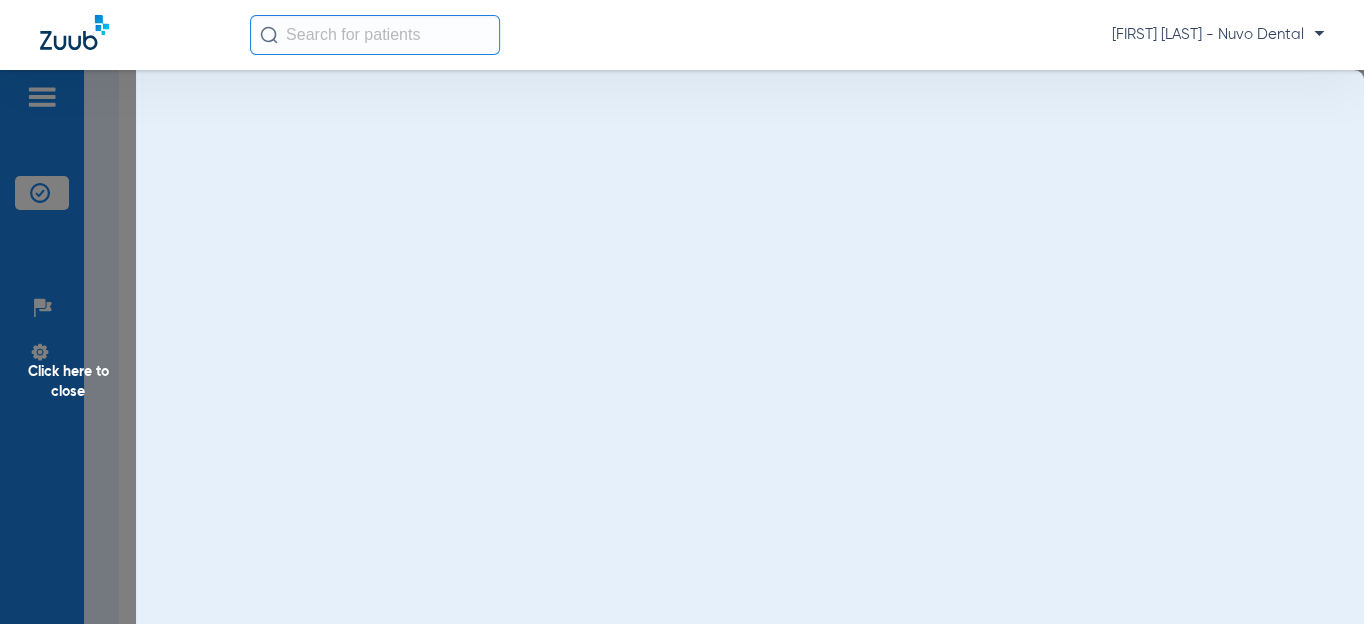 scroll, scrollTop: 0, scrollLeft: 0, axis: both 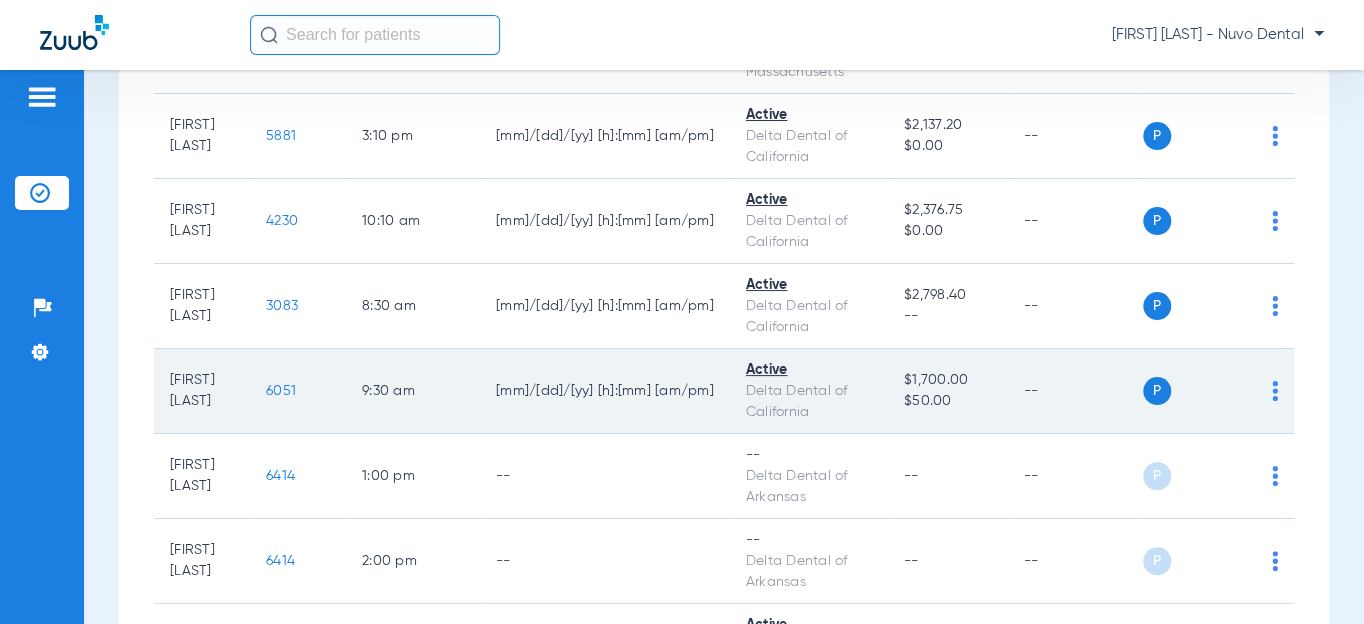 click on "6051" 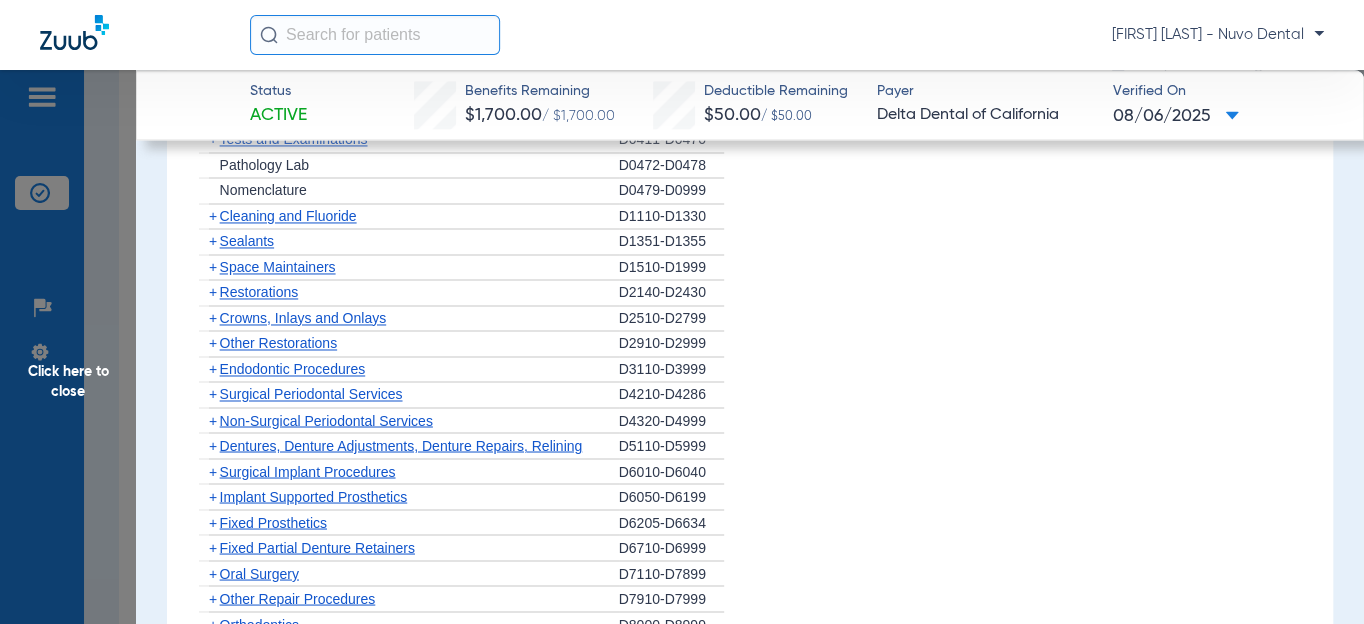 scroll, scrollTop: 1363, scrollLeft: 0, axis: vertical 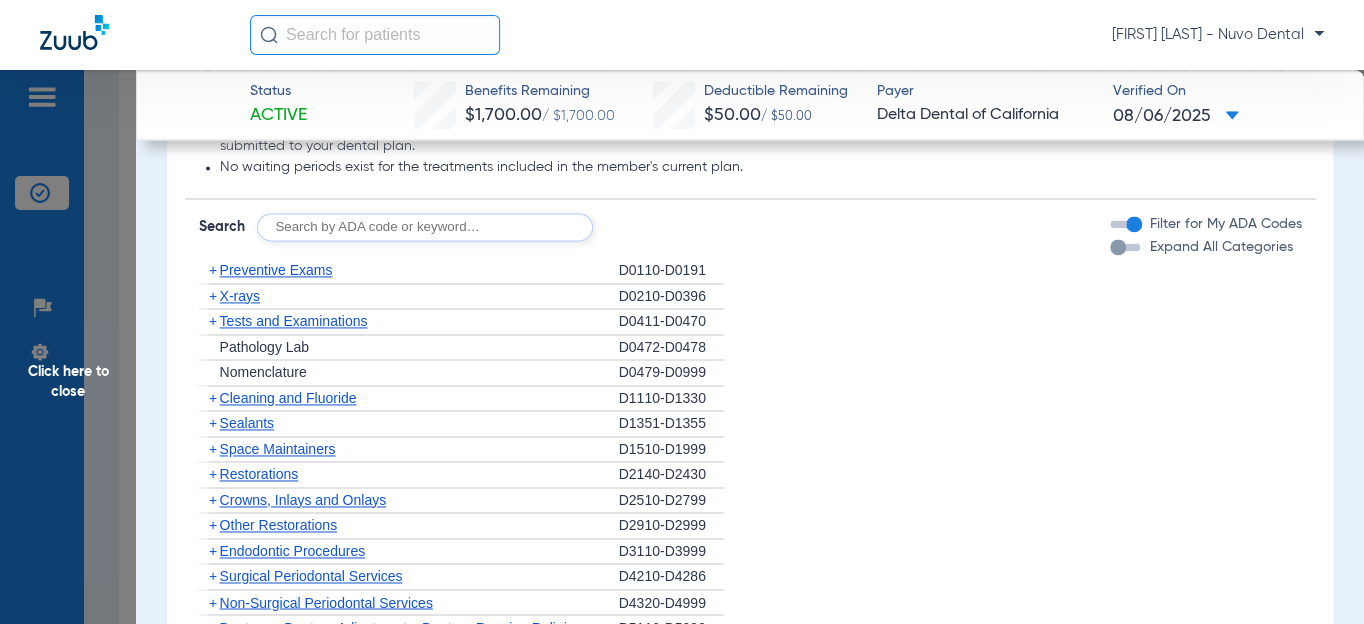 drag, startPoint x: 419, startPoint y: 250, endPoint x: 484, endPoint y: 248, distance: 65.03076 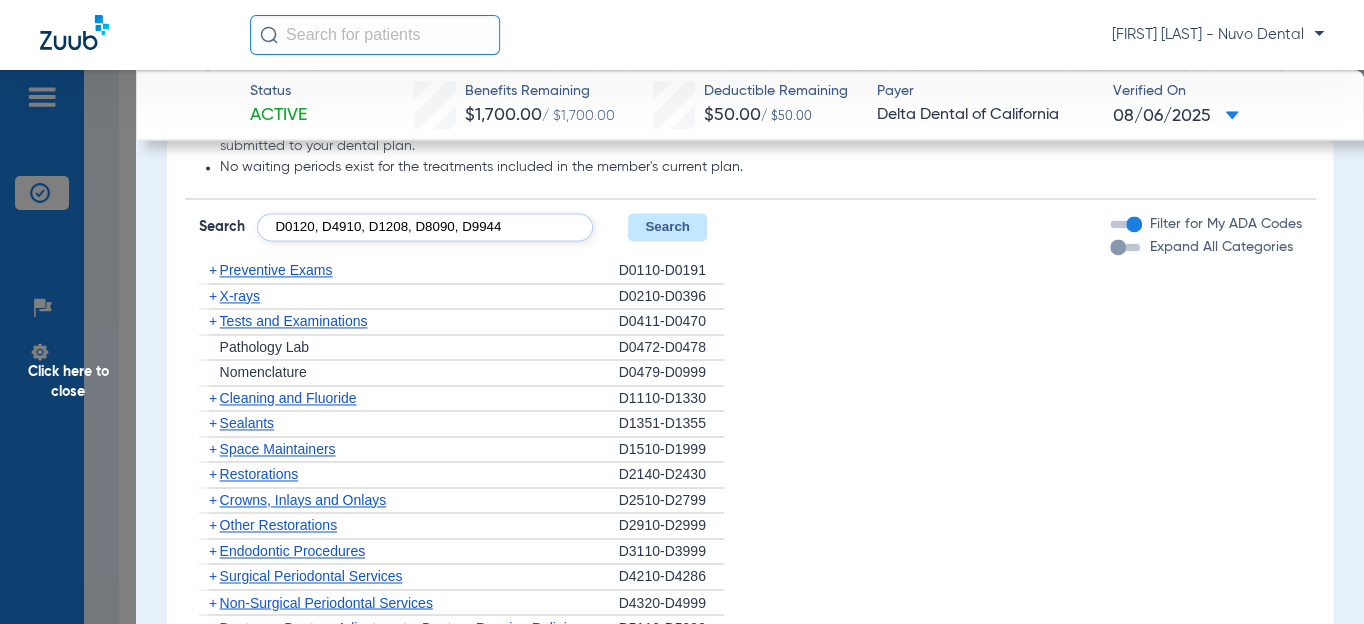 type on "D0120, D4910, D1208, D8090, D9944" 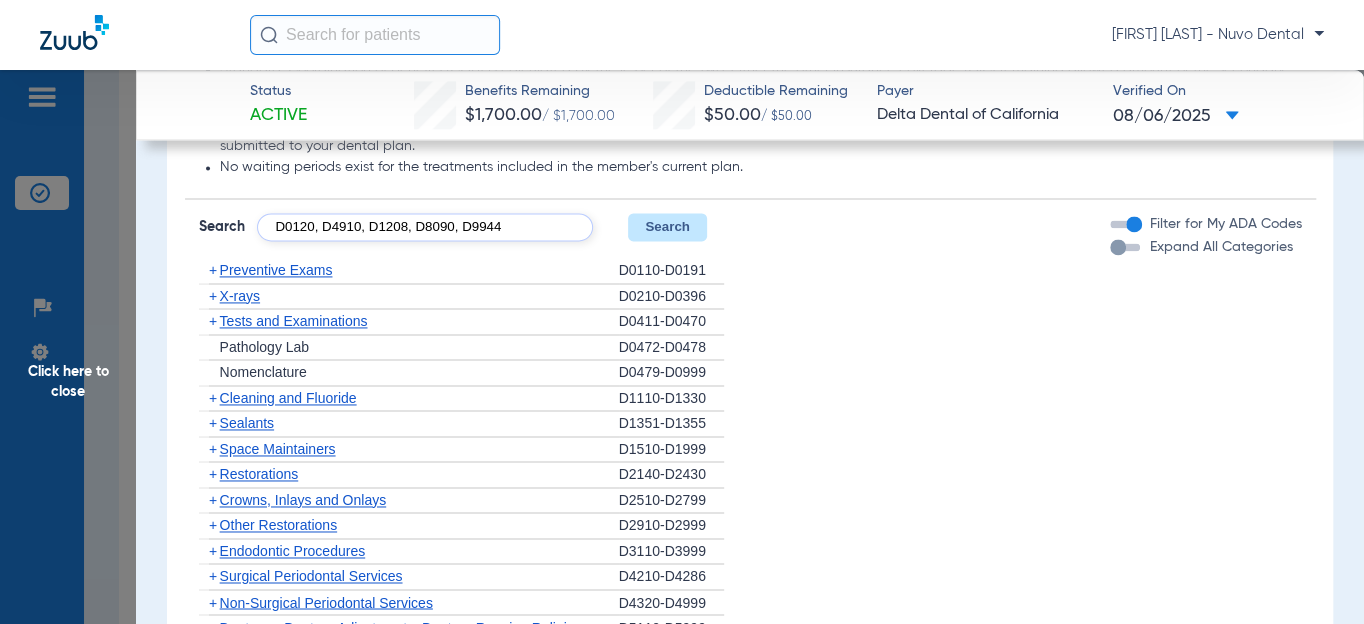 click on "Search" 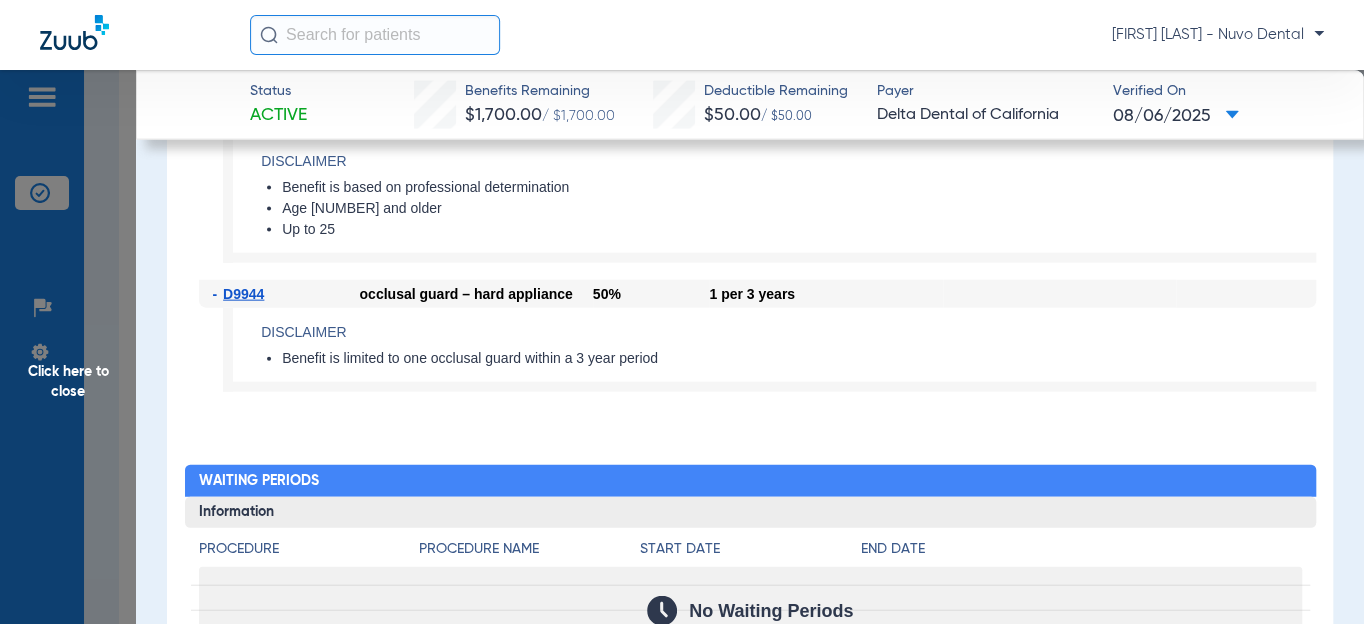 scroll, scrollTop: 2000, scrollLeft: 0, axis: vertical 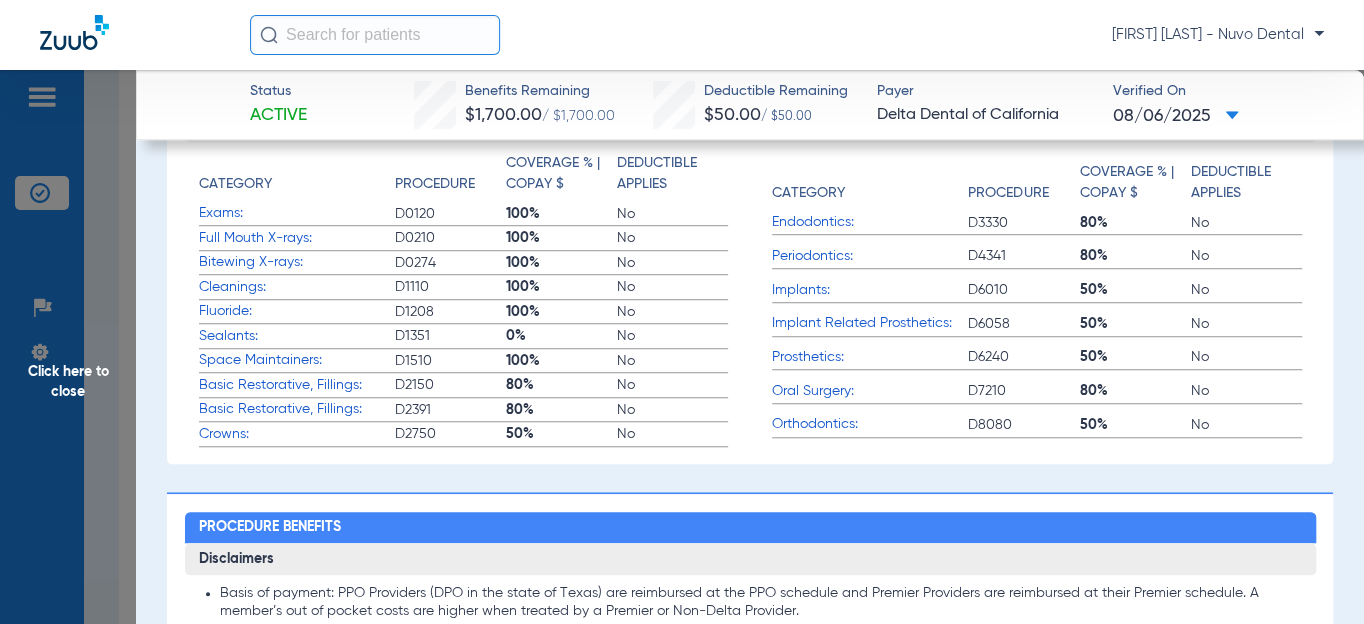 click on "Click here to close" 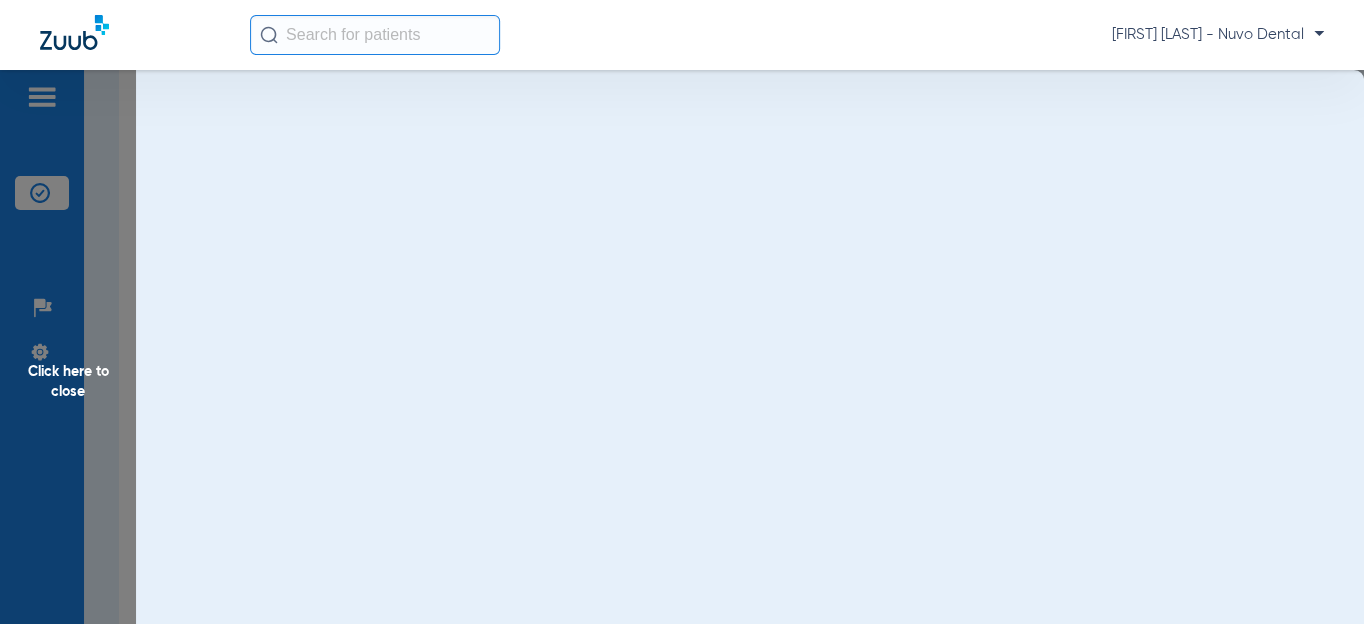 scroll, scrollTop: 0, scrollLeft: 0, axis: both 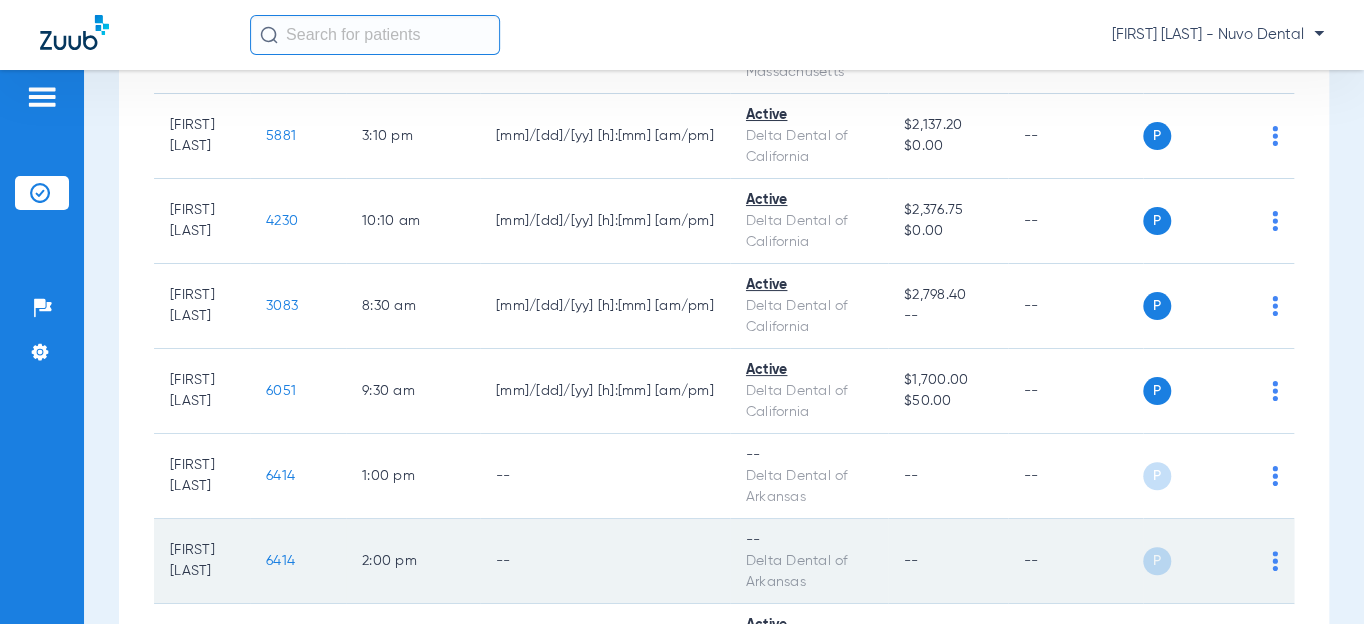 click on "--" 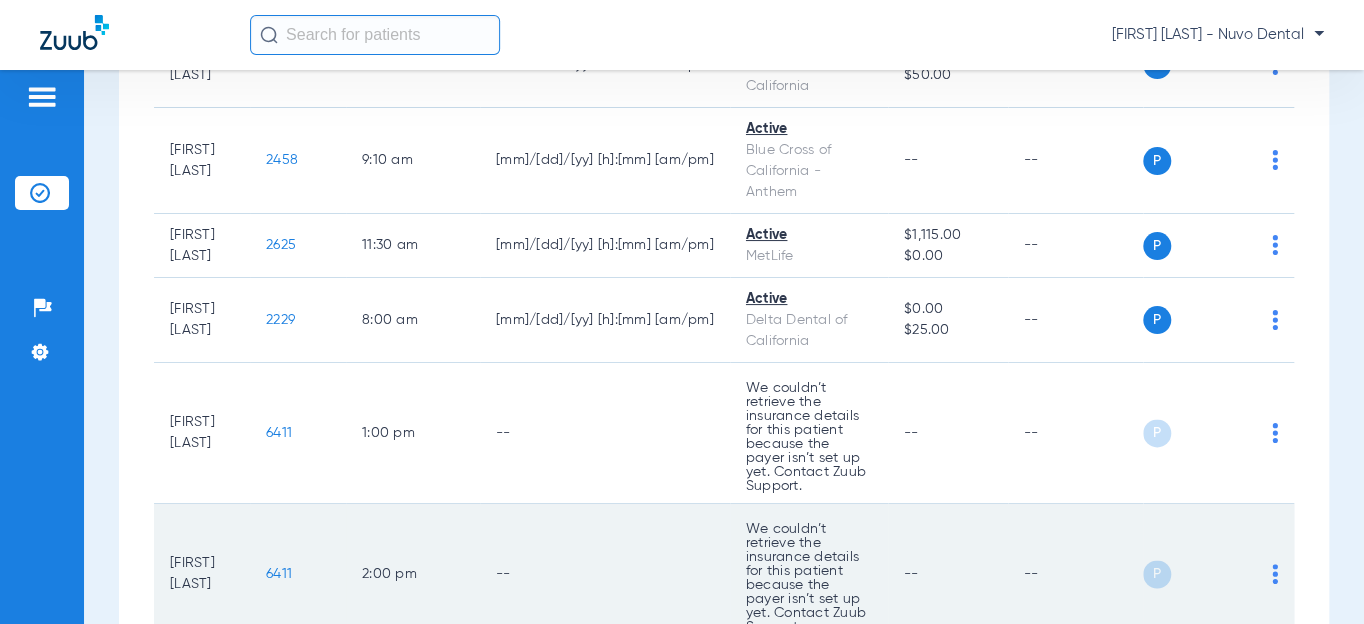 scroll, scrollTop: 1363, scrollLeft: 0, axis: vertical 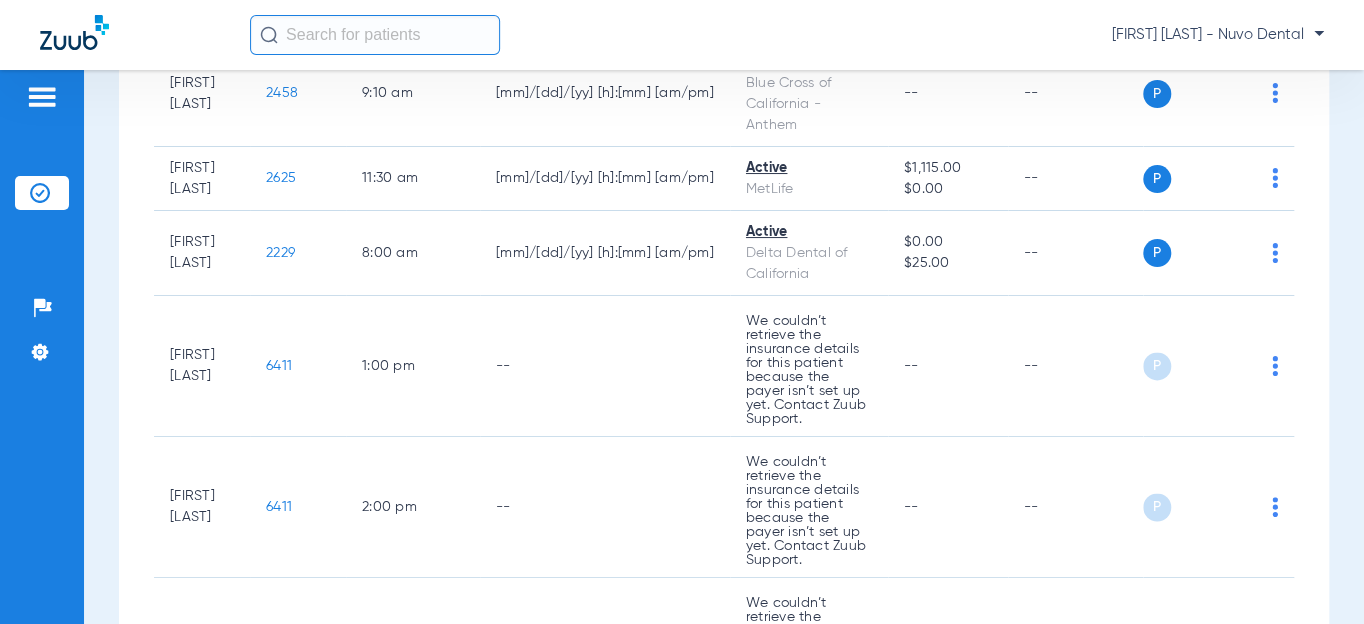 click on "3255" 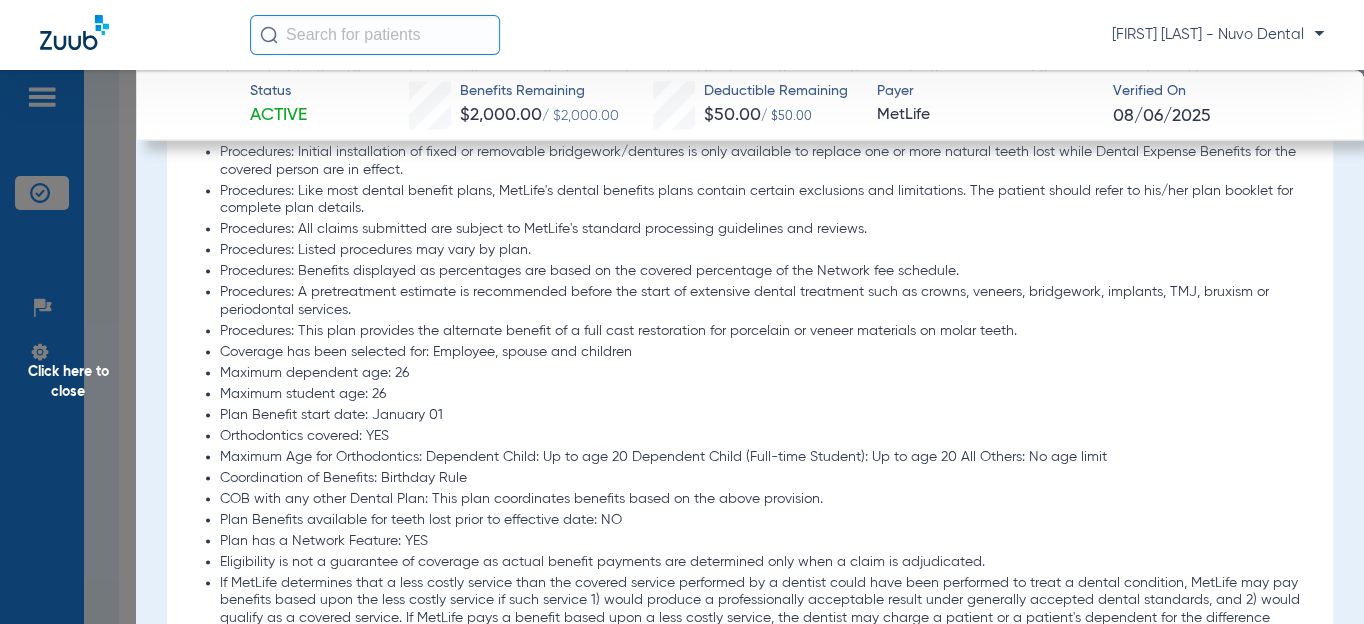 scroll, scrollTop: 2272, scrollLeft: 0, axis: vertical 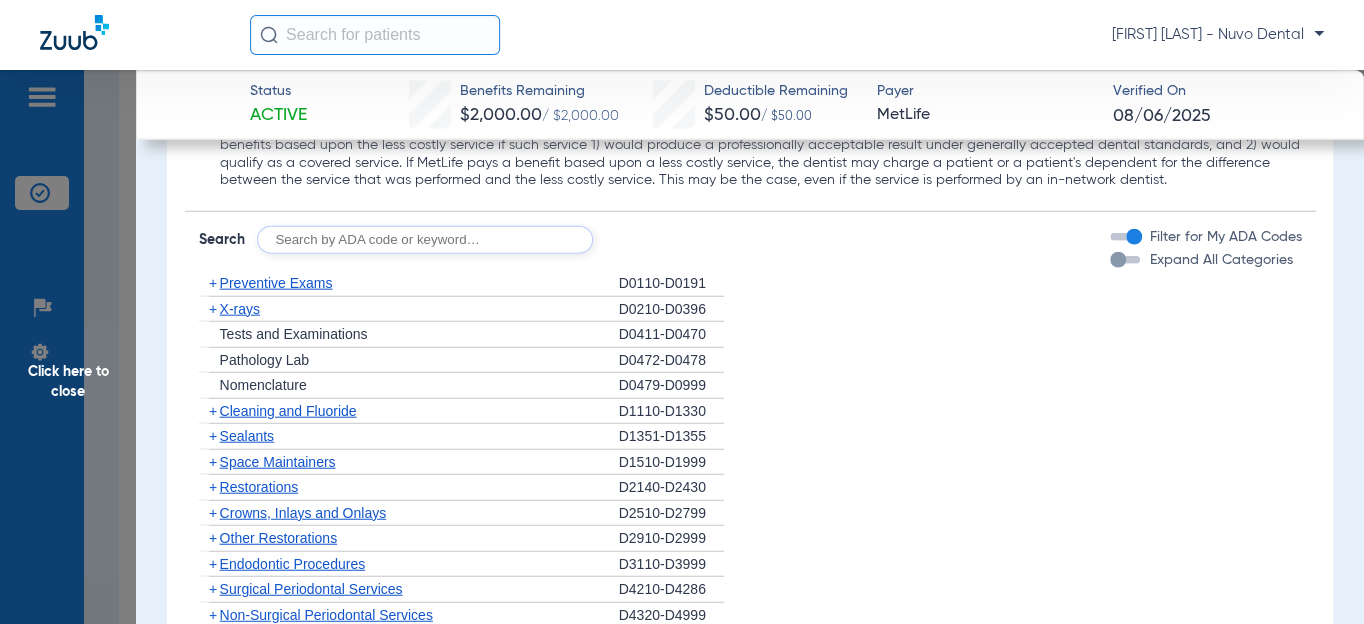 click 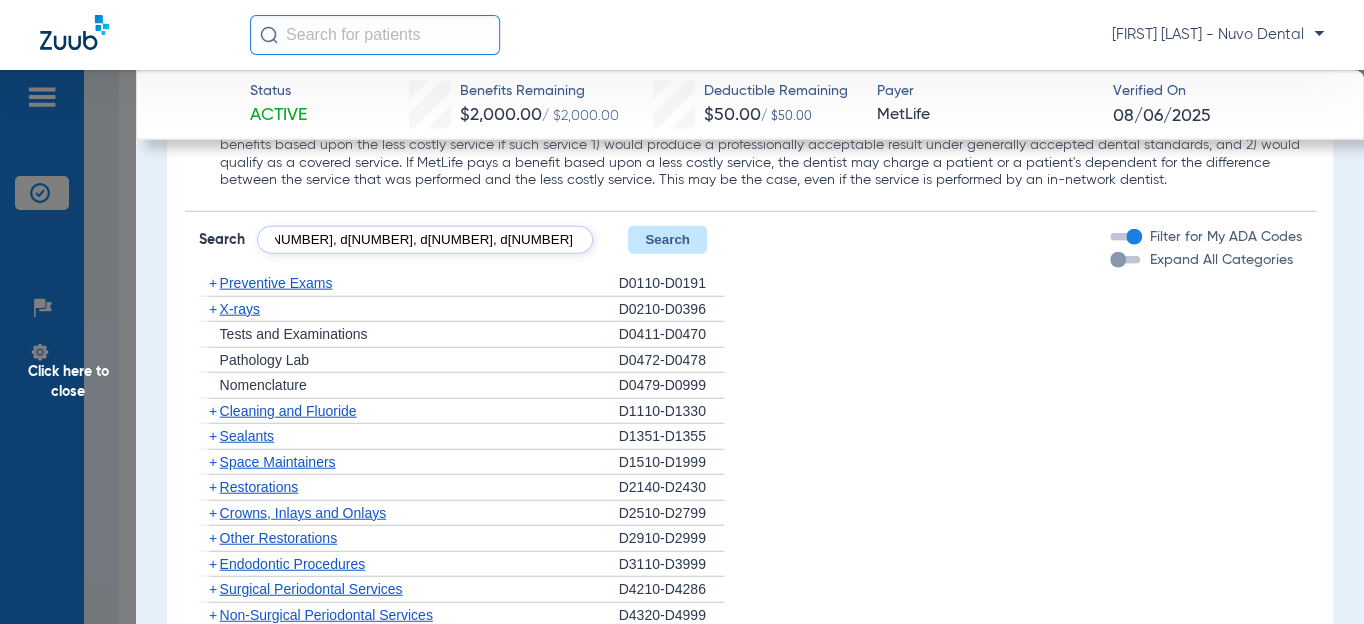 scroll, scrollTop: 0, scrollLeft: 114, axis: horizontal 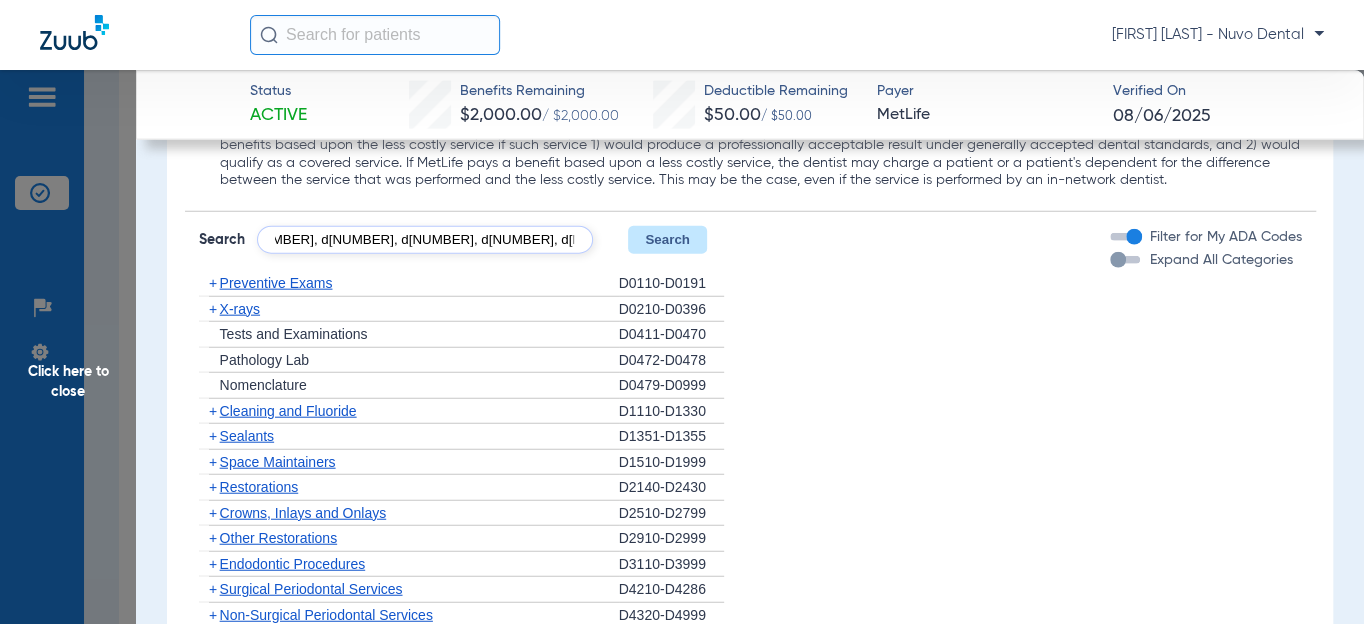 type on "d[NUMBER], d[NUMBER], d[NUMBER], d[NUMBER], d[NUMBER], d[NUMBER], d[NUMBER]" 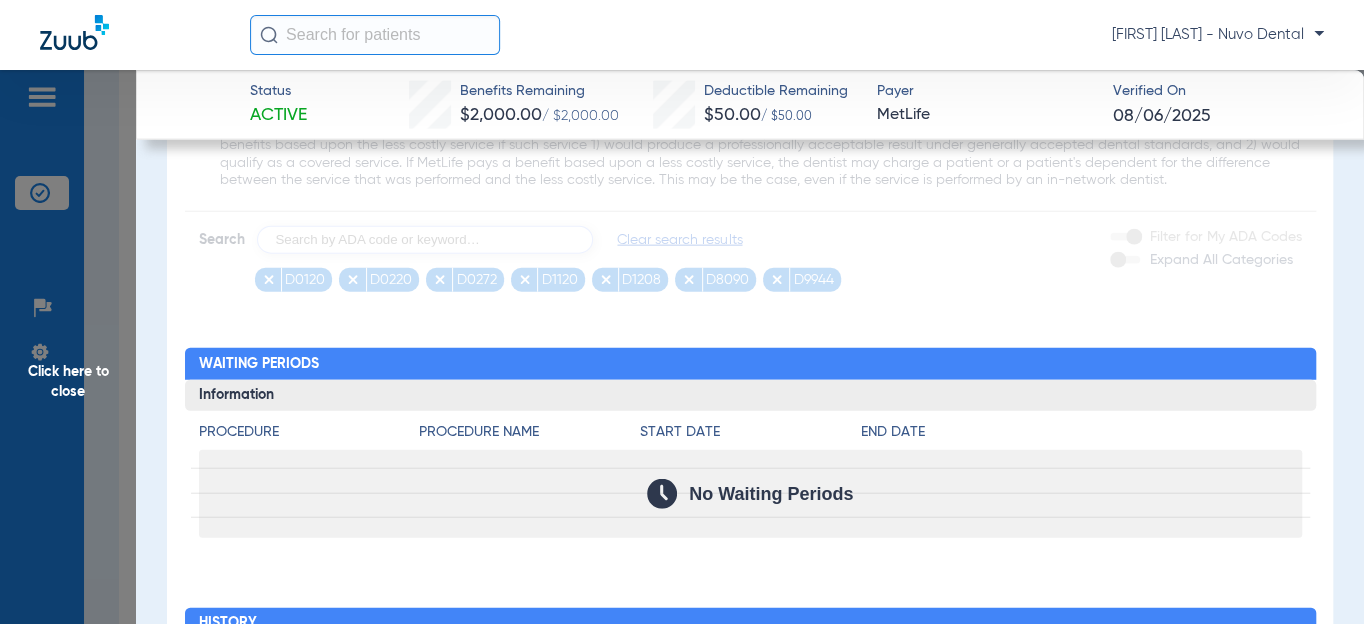 scroll, scrollTop: 0, scrollLeft: 0, axis: both 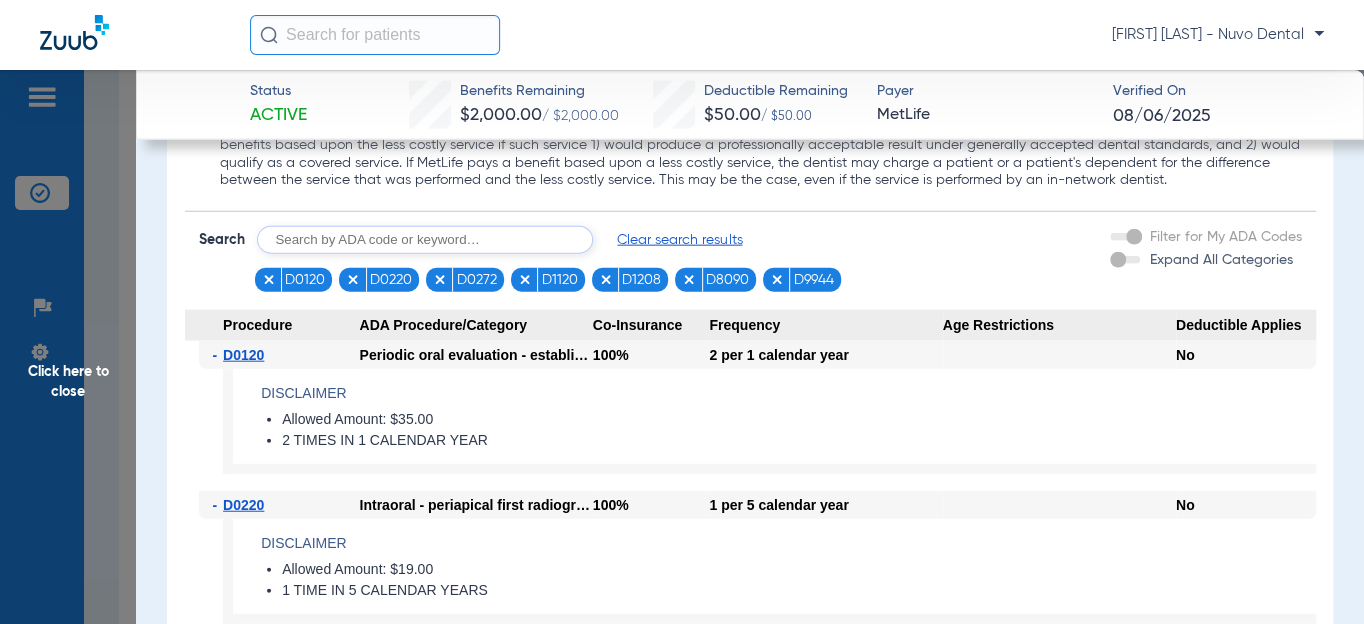click 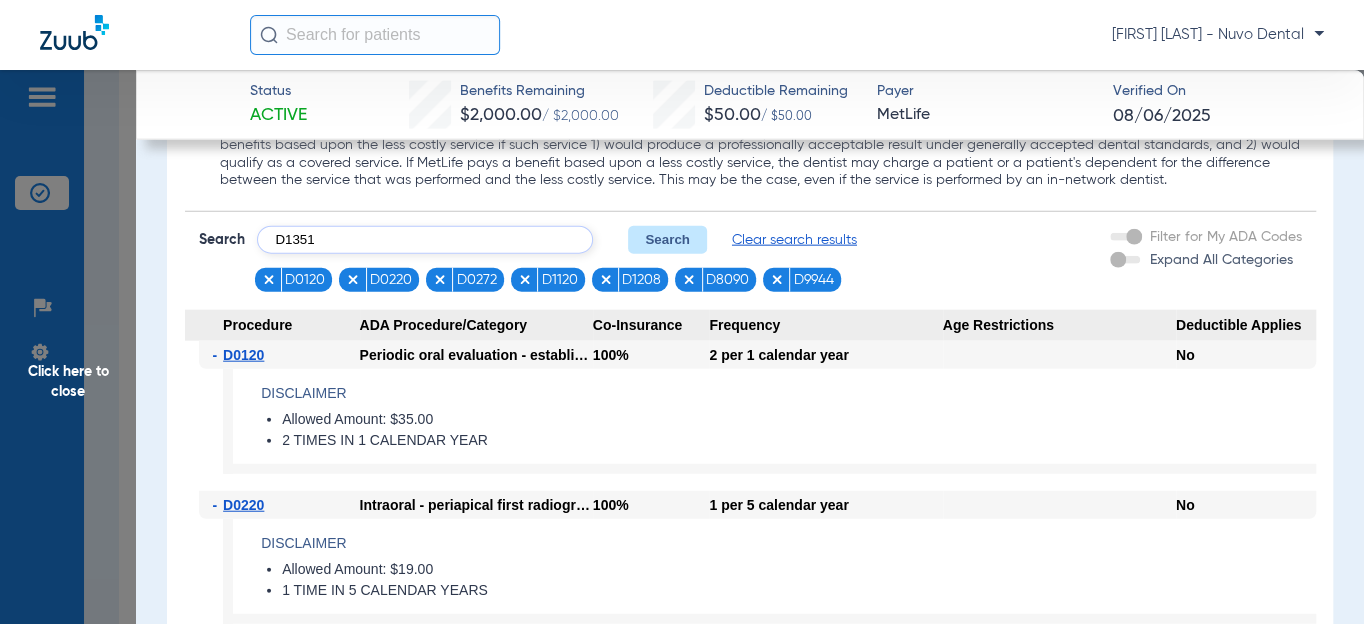 type on "D1351" 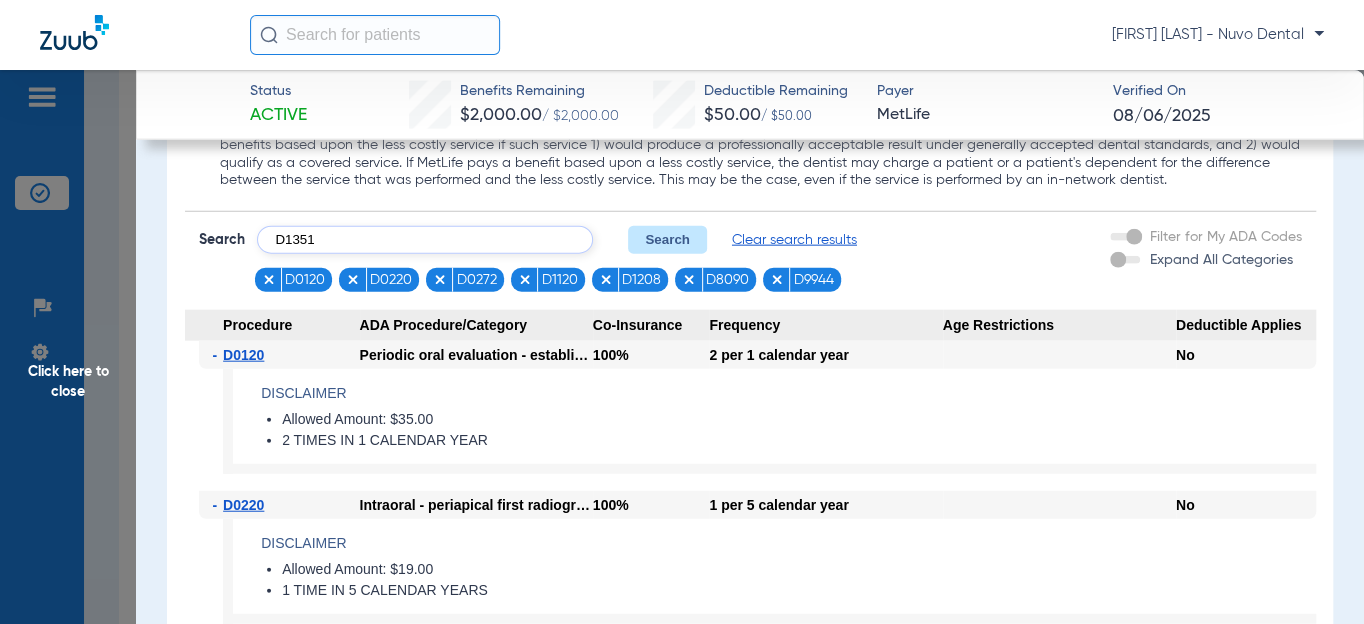 click on "Search" 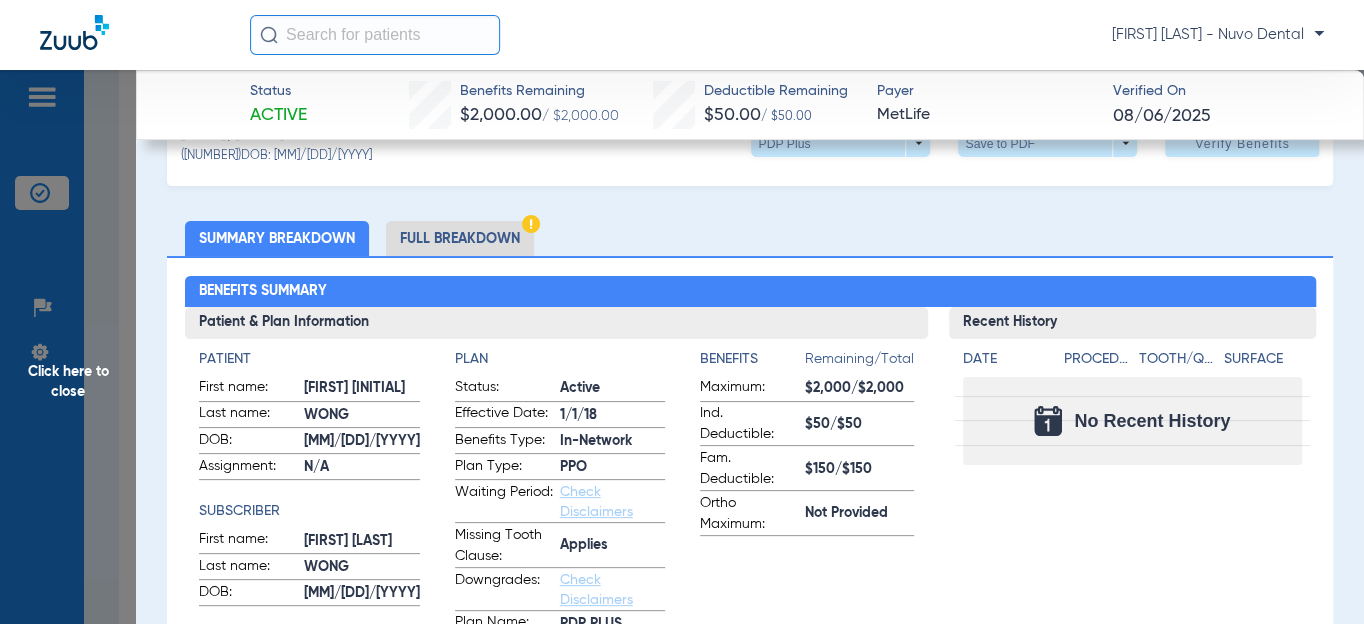 scroll, scrollTop: 0, scrollLeft: 0, axis: both 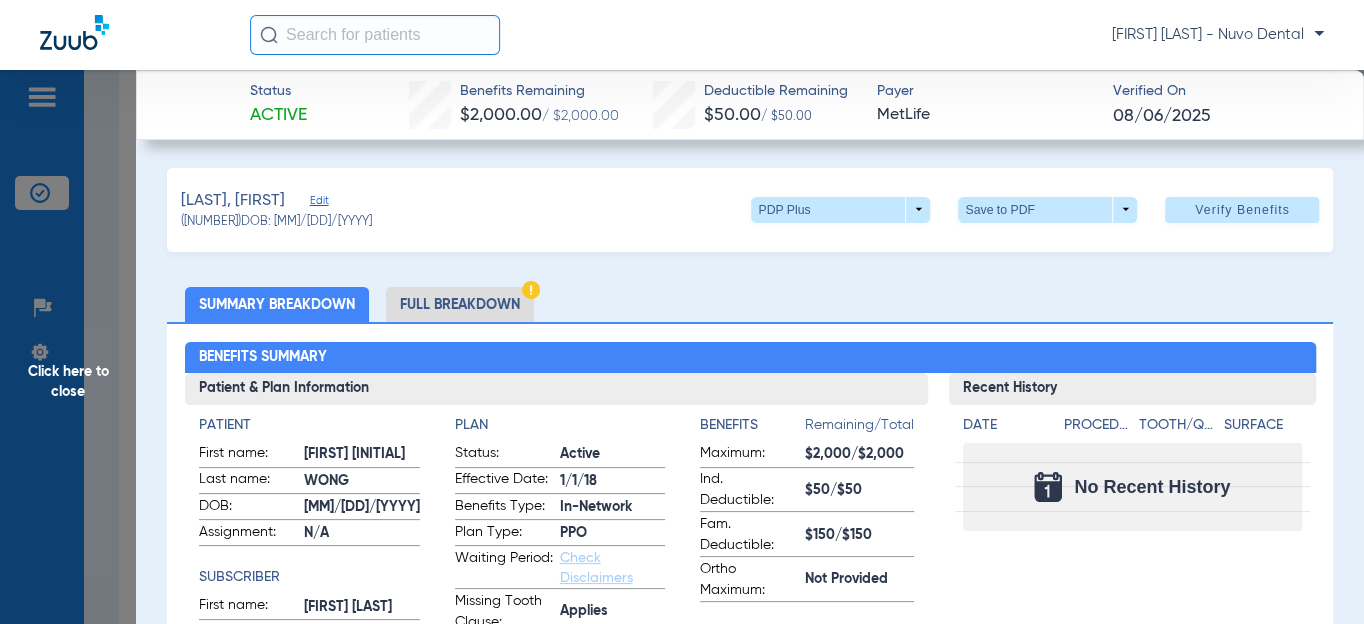 click on "Edit" 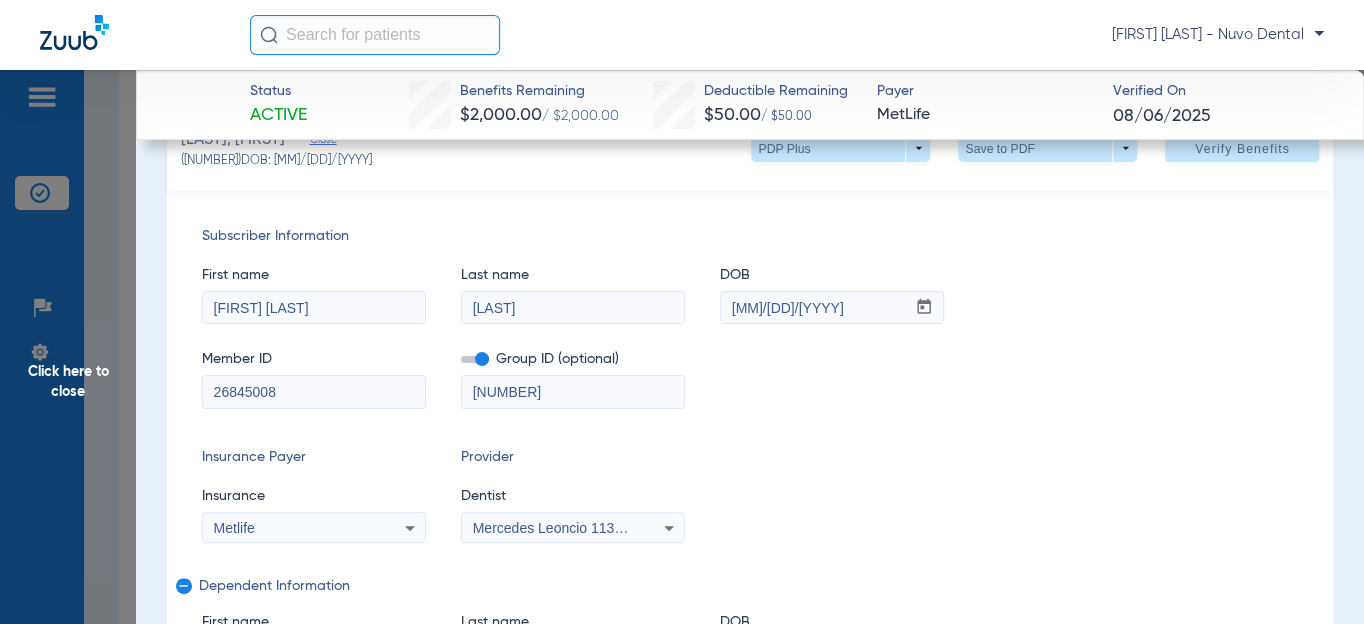scroll, scrollTop: 90, scrollLeft: 0, axis: vertical 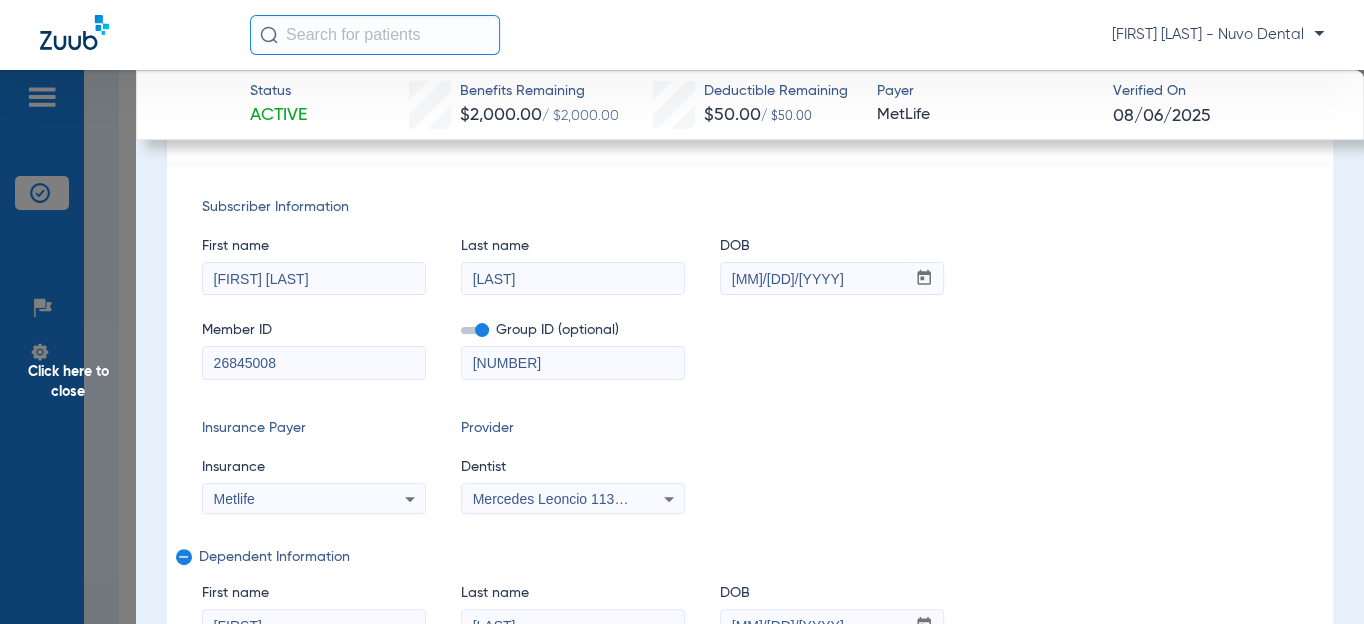 click on "26845008" at bounding box center (314, 363) 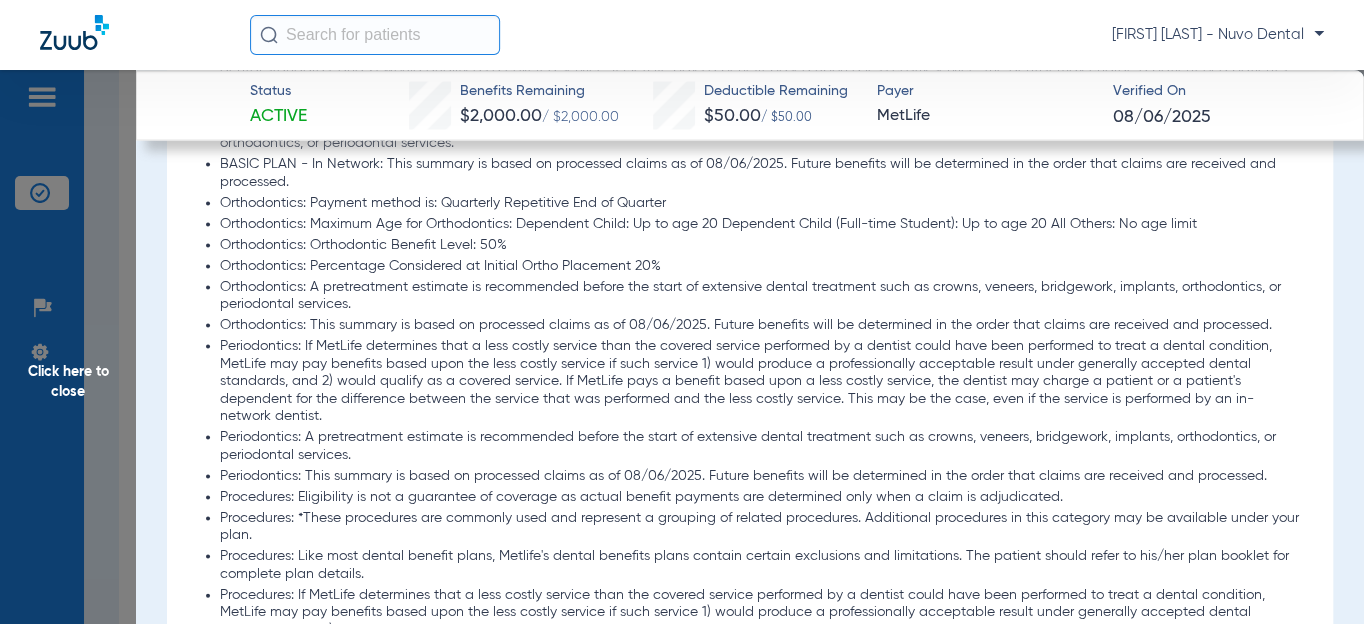 scroll, scrollTop: 1818, scrollLeft: 0, axis: vertical 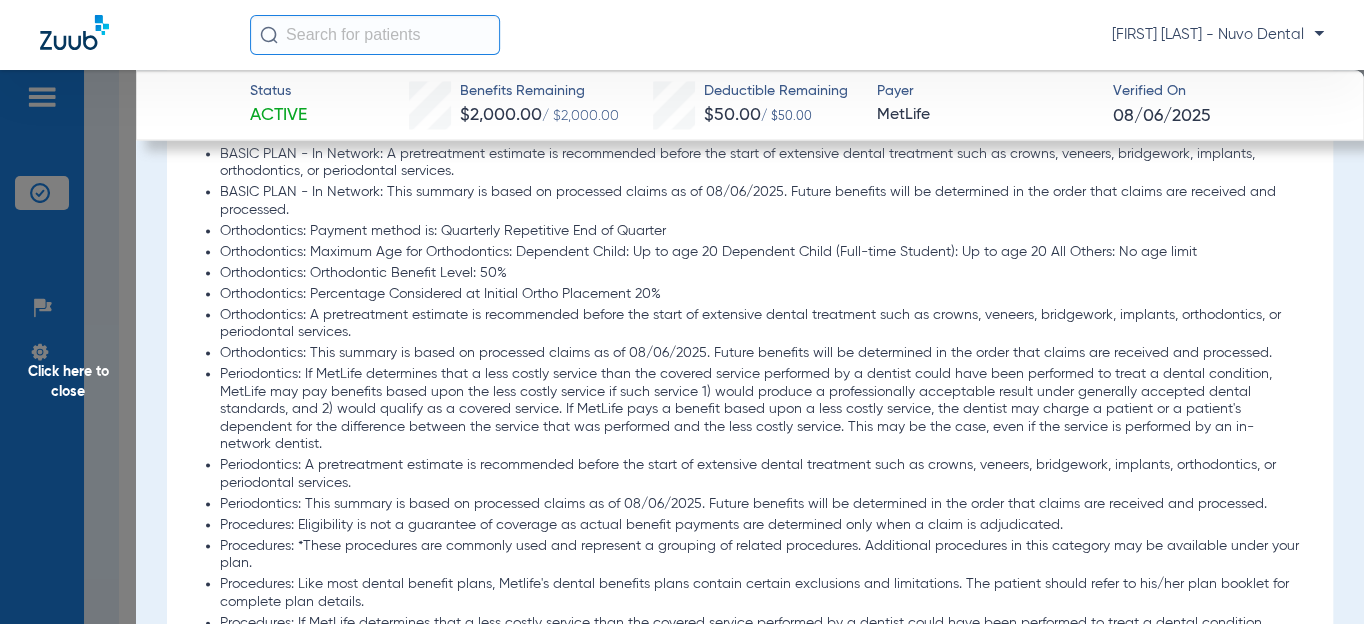click on "Orthodontics: Maximum Age for Orthodontics: Dependent Child: Up to age 20 Dependent Child (Full-time Student): Up to age 20 All Others: No age limit" 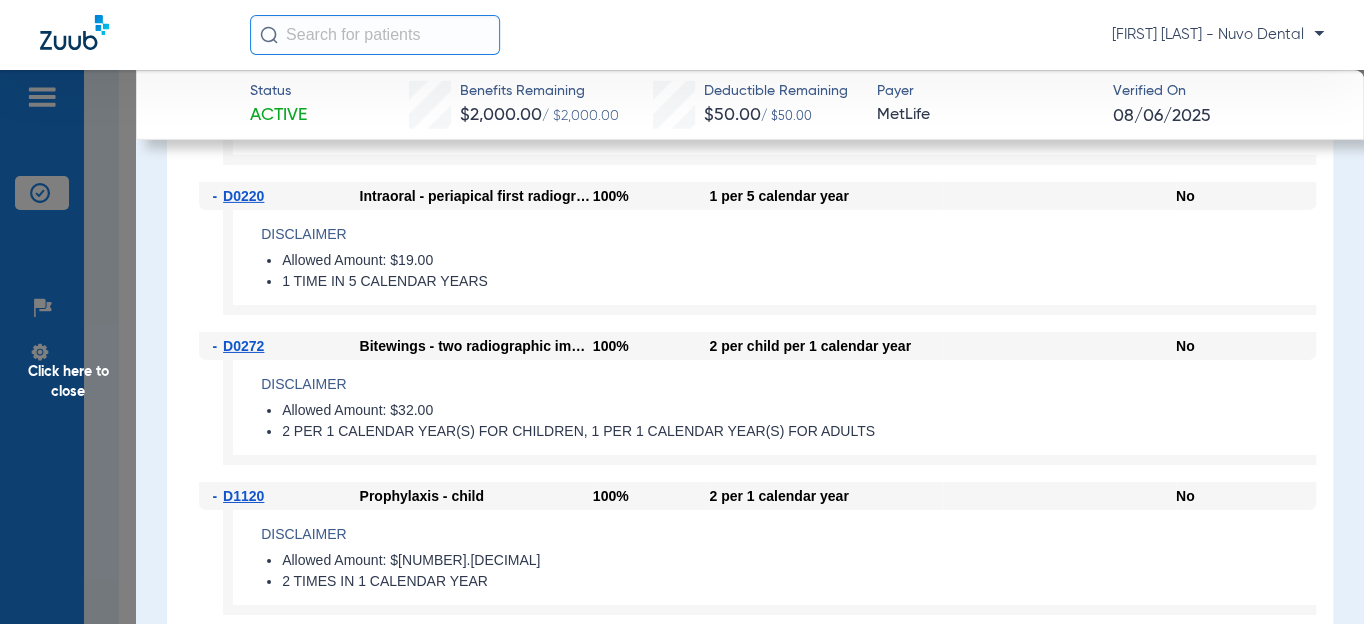 scroll, scrollTop: 2818, scrollLeft: 0, axis: vertical 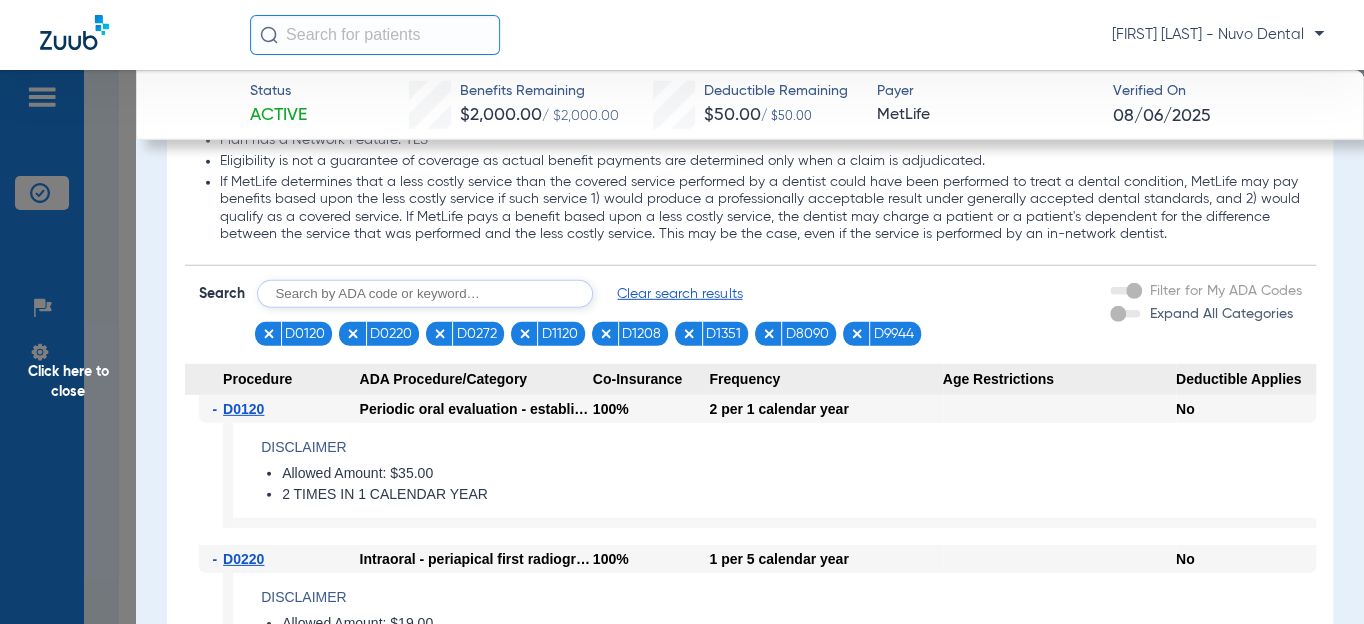 click on "If MetLife determines that a less costly service than the covered service performed by a dentist could have been performed to treat a dental condition, MetLife may pay benefits based upon the less costly service if such service 1) would produce a professionally acceptable result under generally accepted dental standards, and 2) would qualify as a covered service. If MetLife pays a benefit based upon a less costly service, the dentist may charge a patient or a patient's dependent for the difference between the service that was performed and the less costly service. This may be the case, even if the service is performed by an in-network dentist." 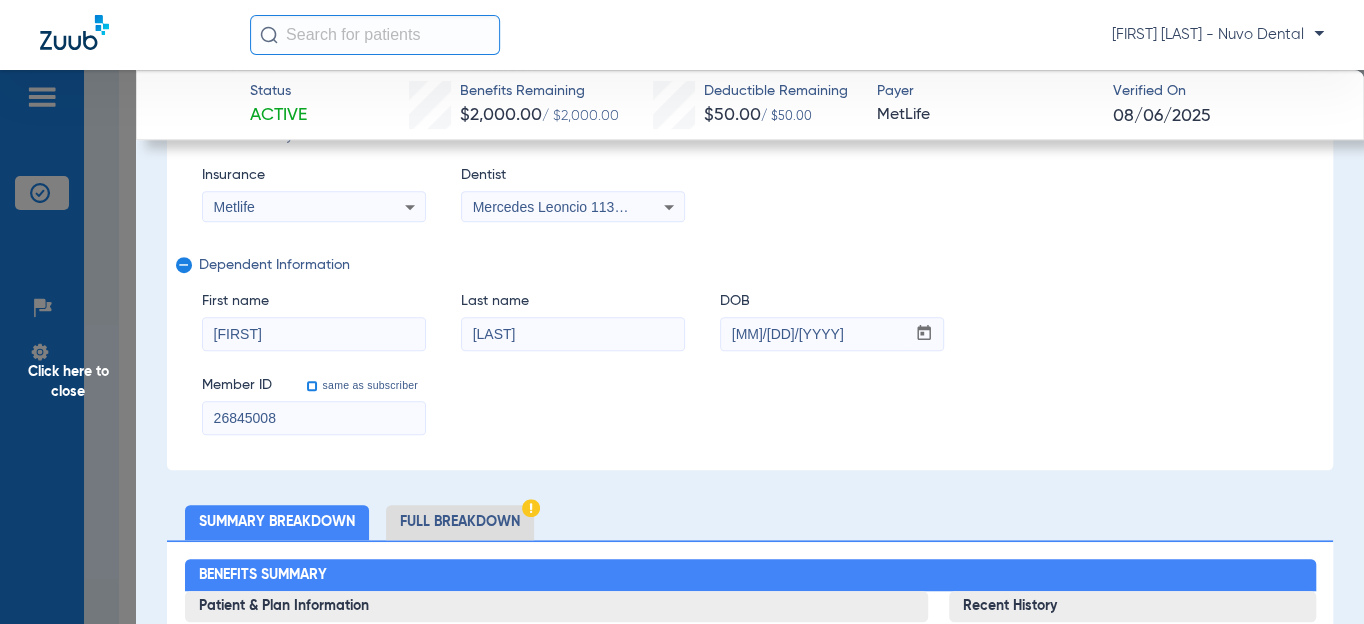 scroll, scrollTop: 195, scrollLeft: 0, axis: vertical 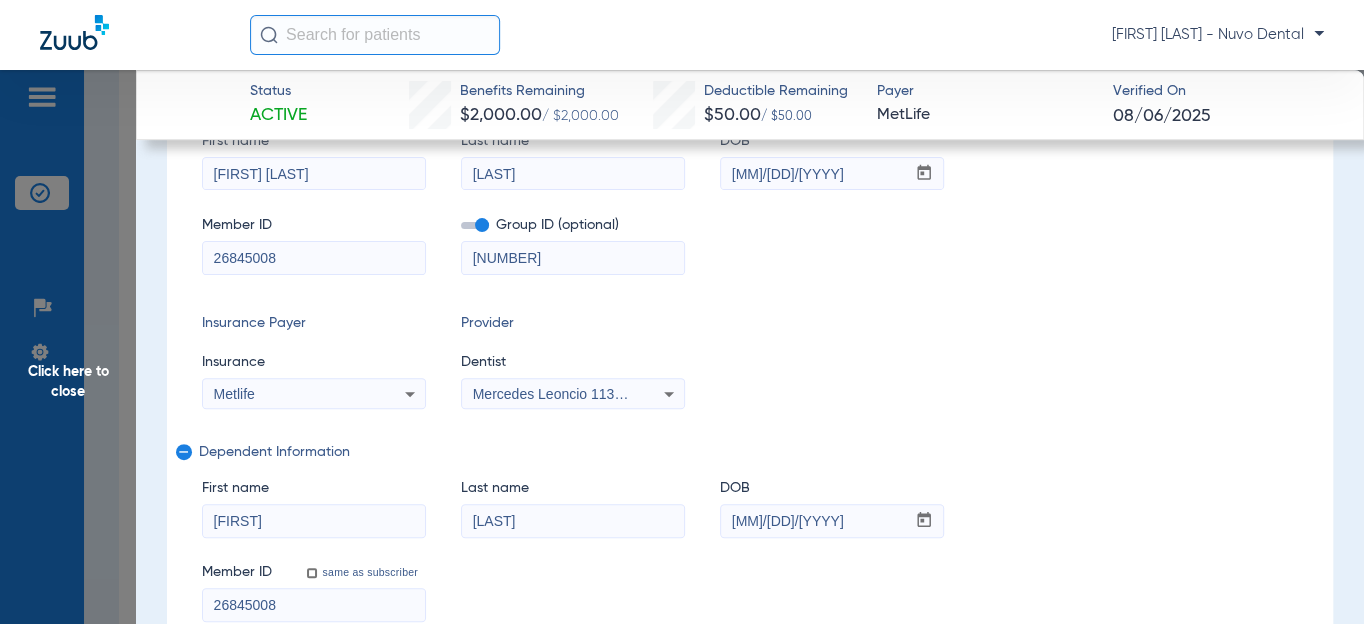 click on "26845008" at bounding box center (314, 258) 